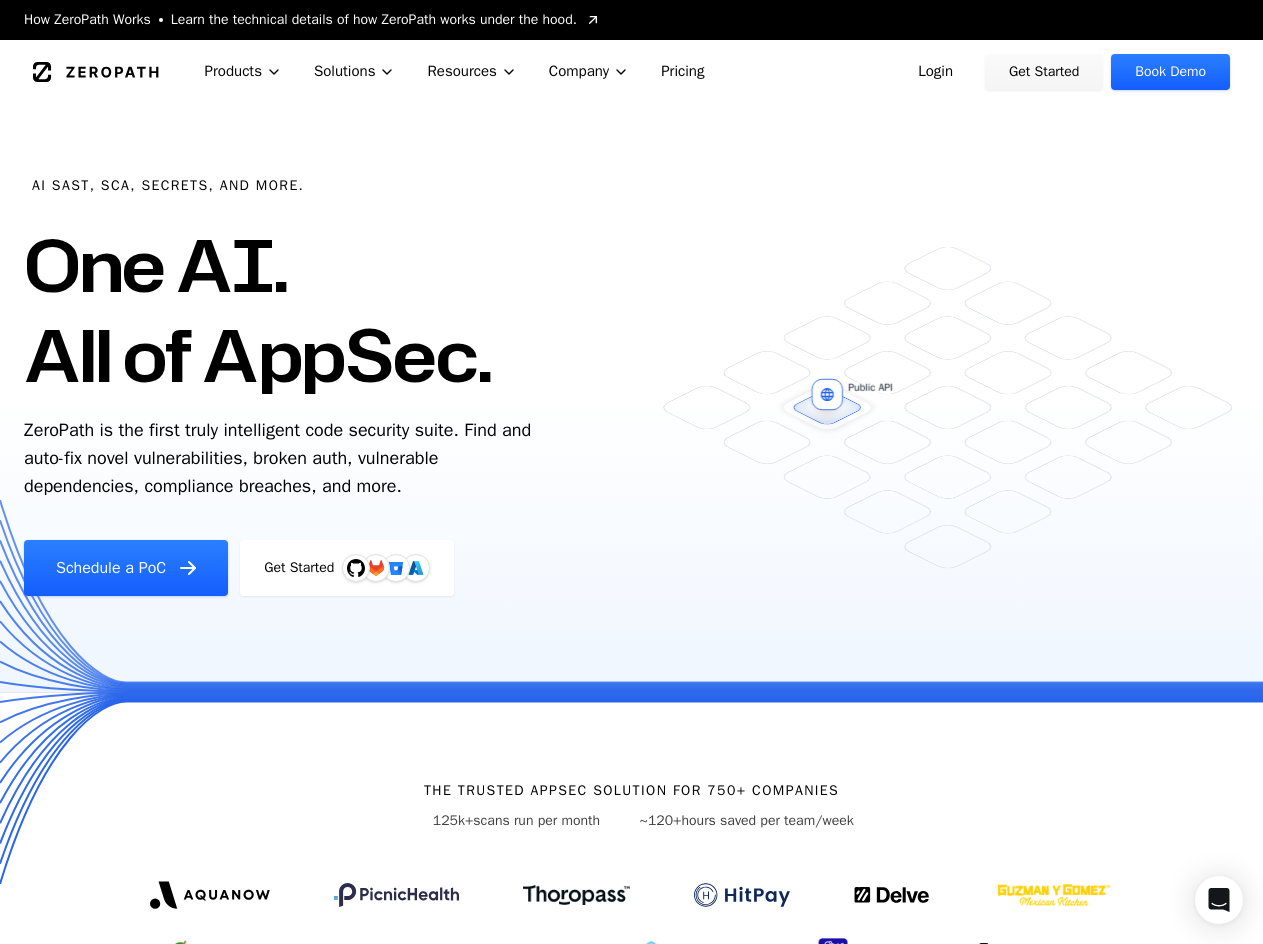 scroll, scrollTop: 0, scrollLeft: 0, axis: both 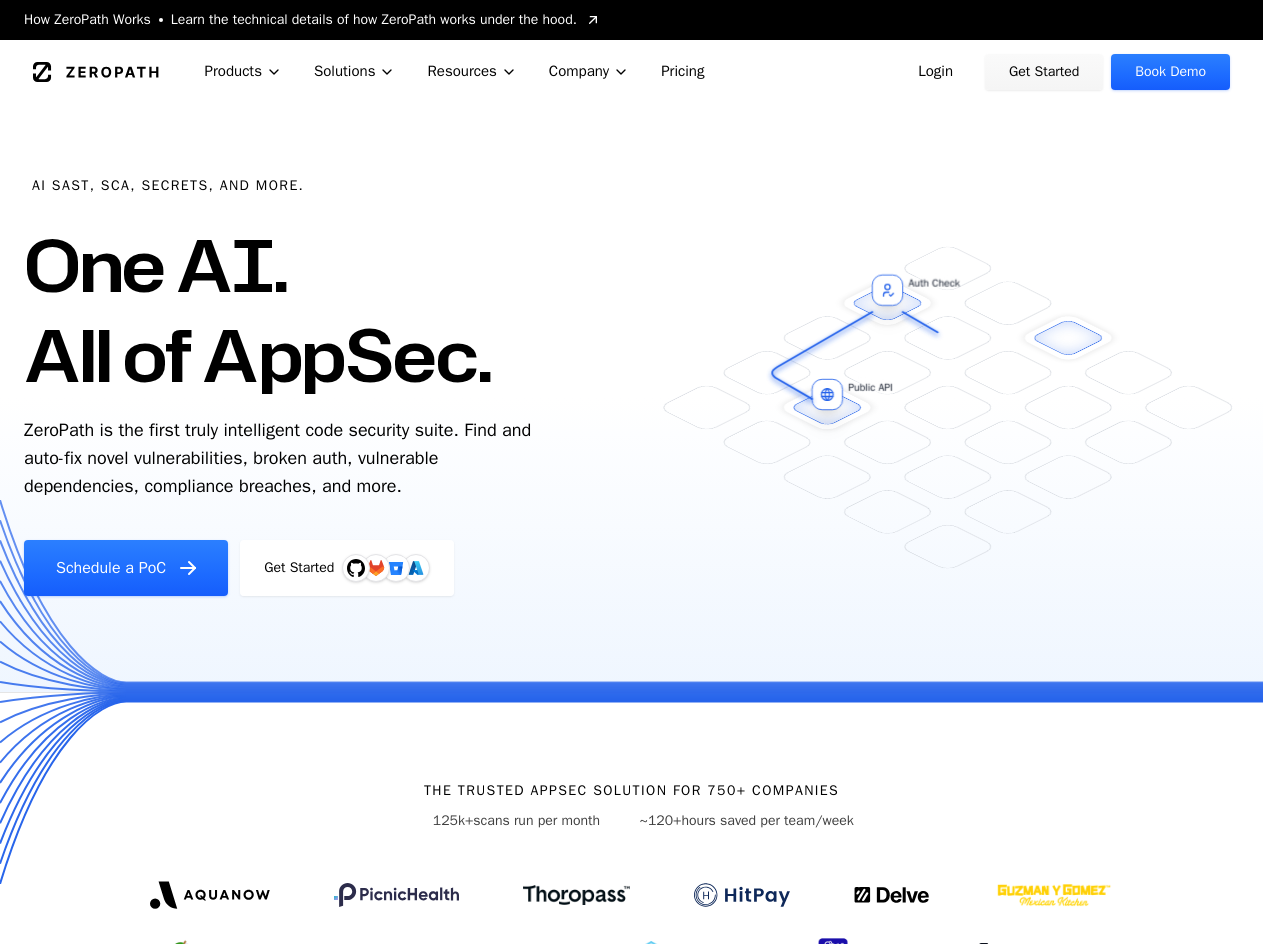 click on "Login" at bounding box center (935, 72) 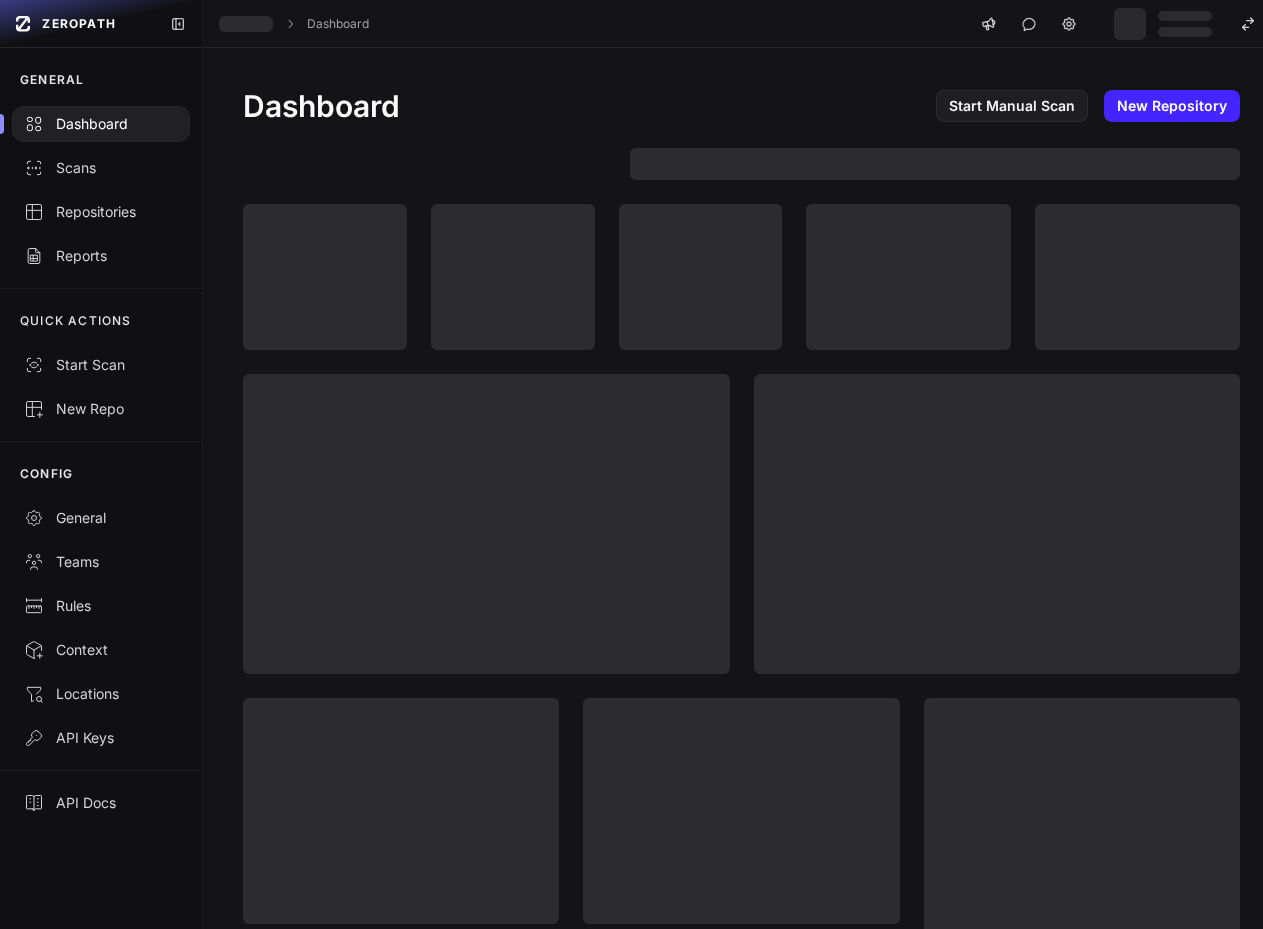 scroll, scrollTop: 0, scrollLeft: 0, axis: both 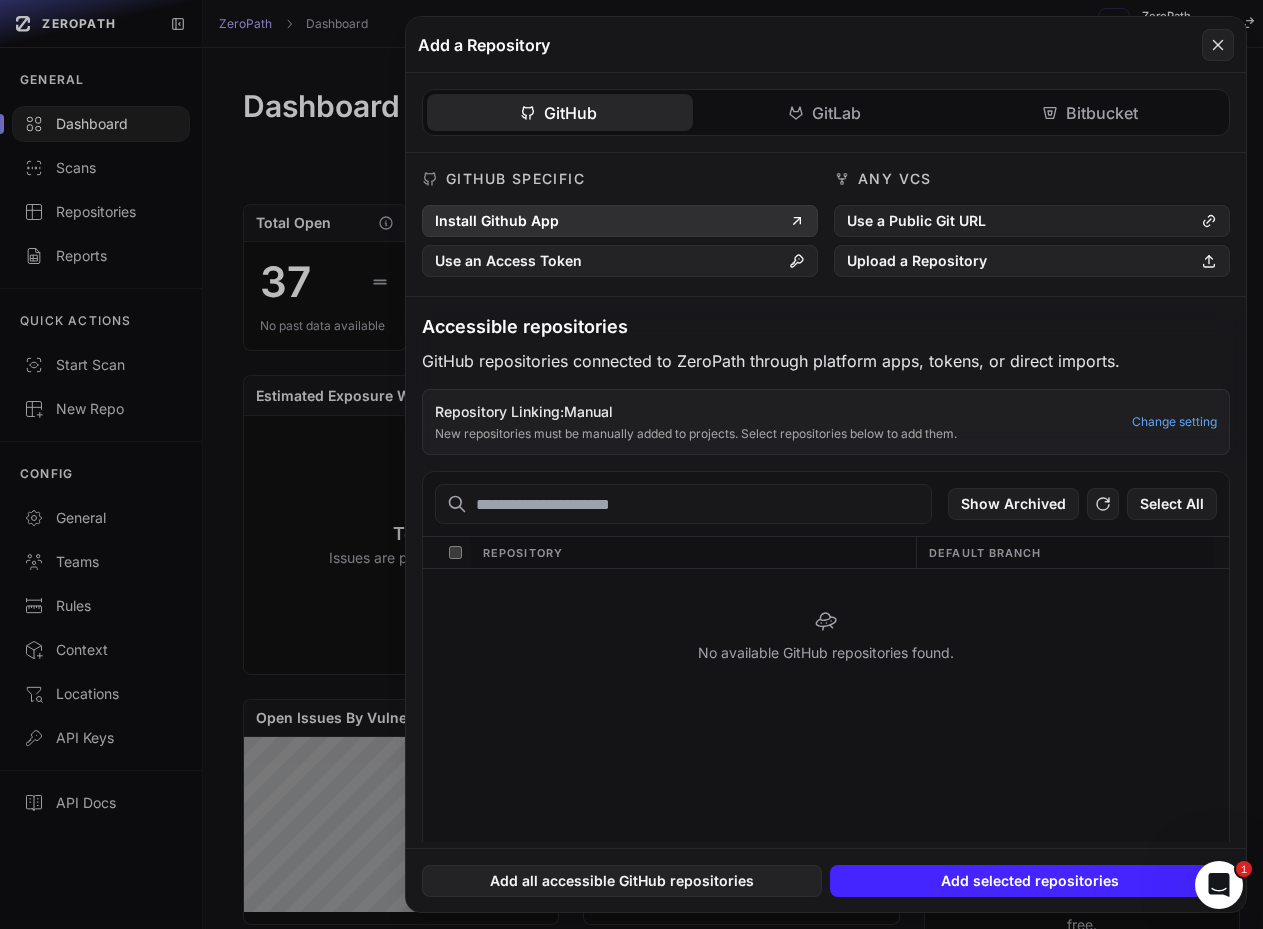 click on "Install Github App" at bounding box center (620, 221) 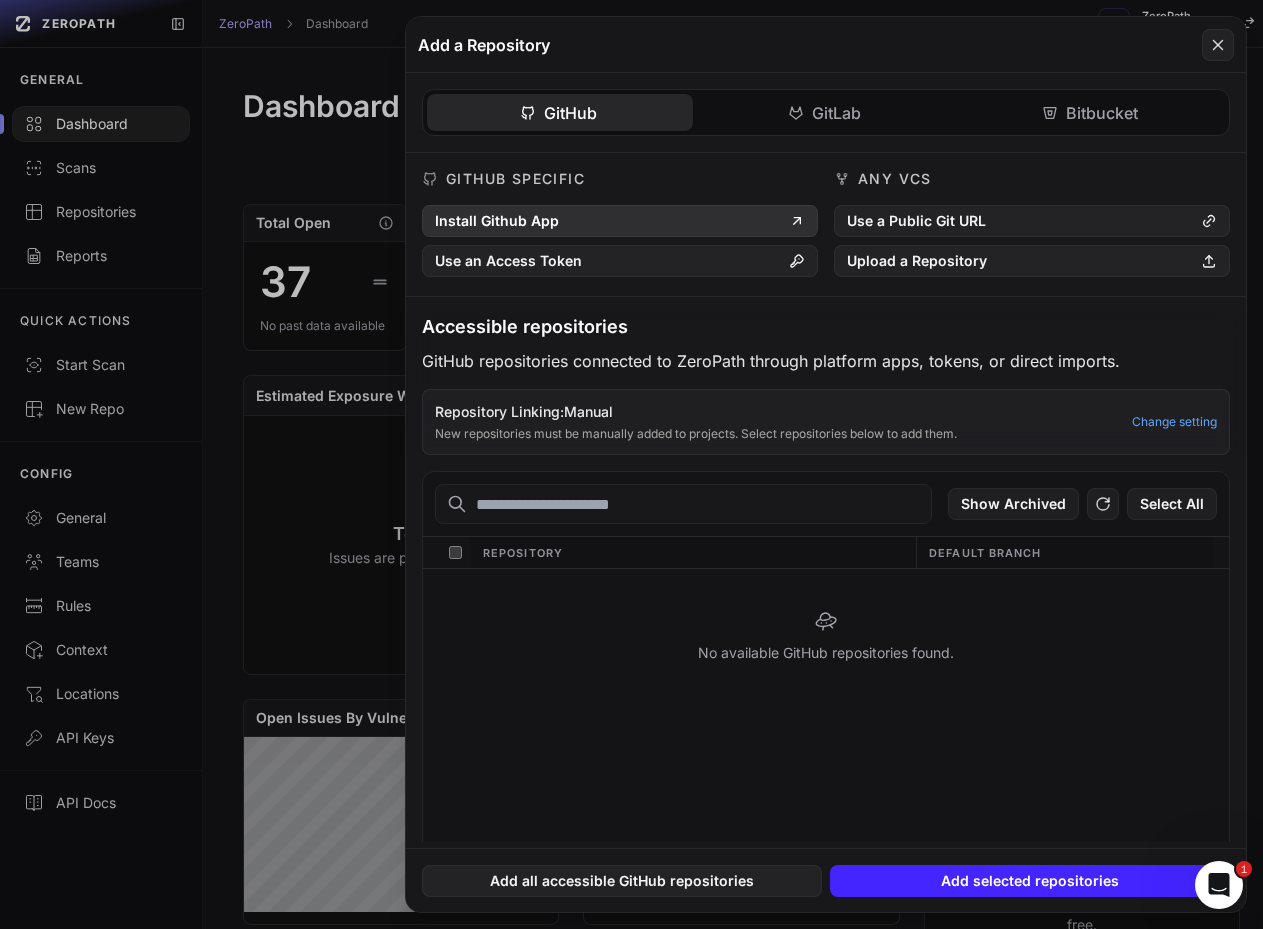type 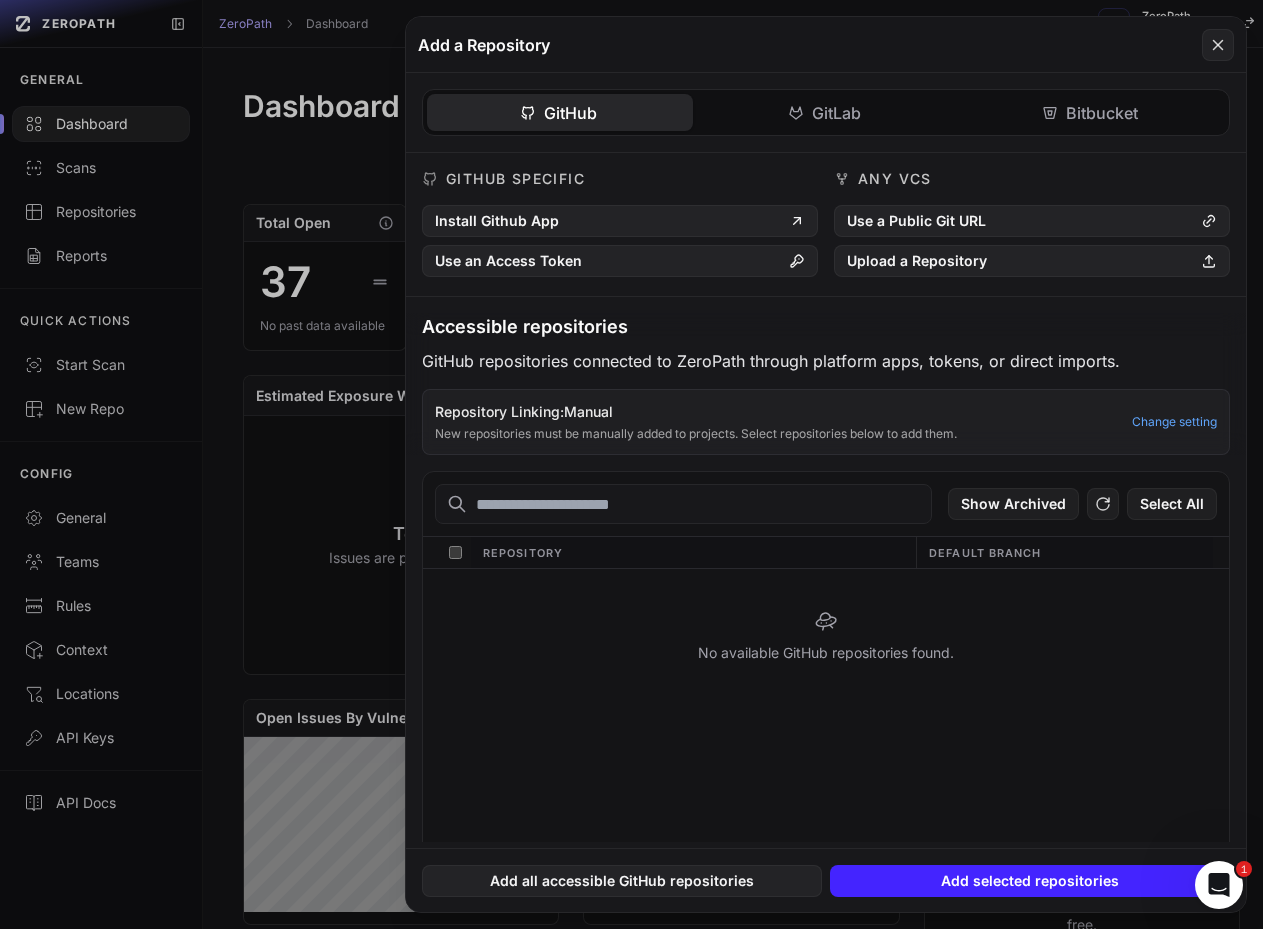 click 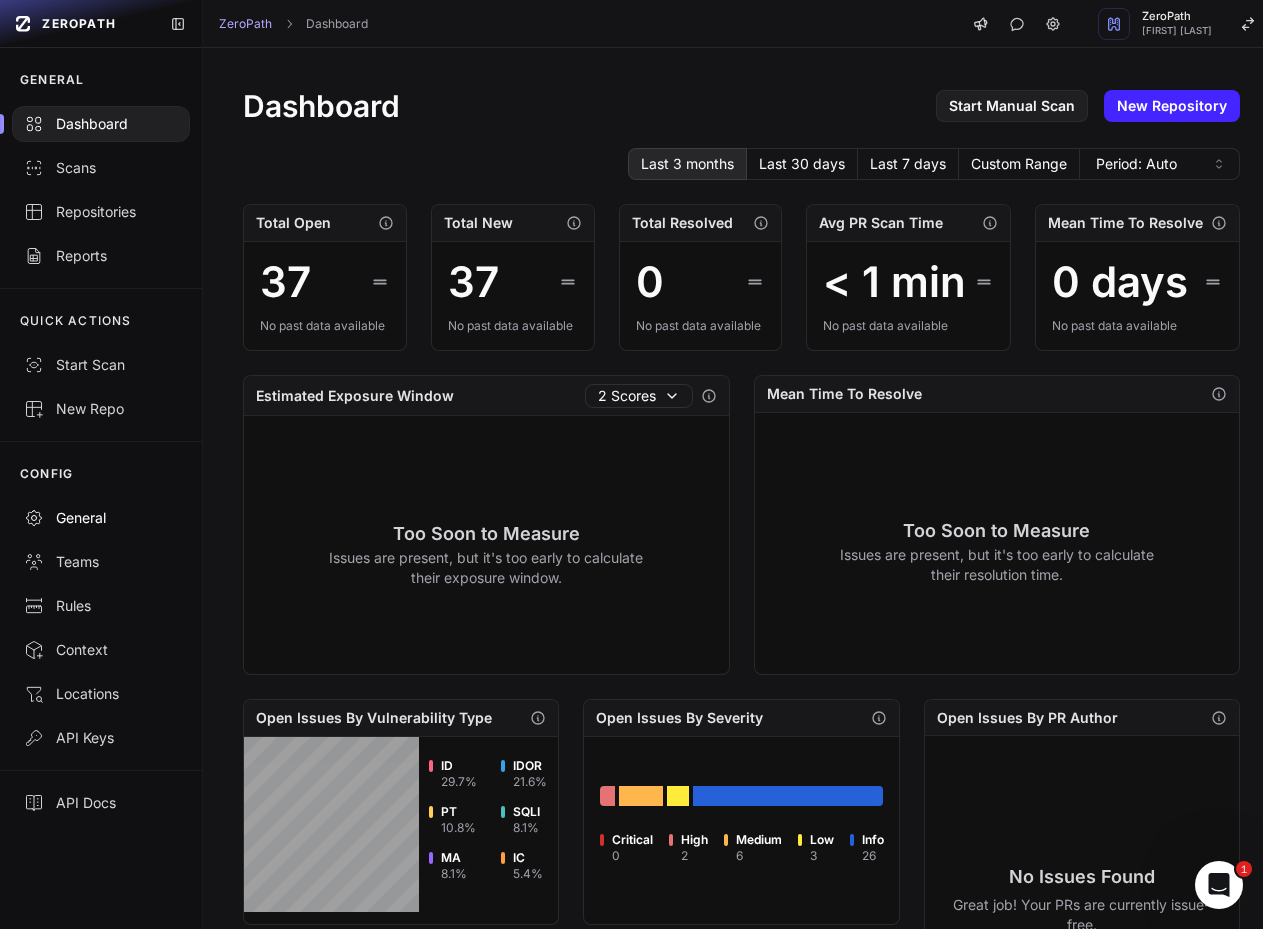 click on "General" at bounding box center (101, 518) 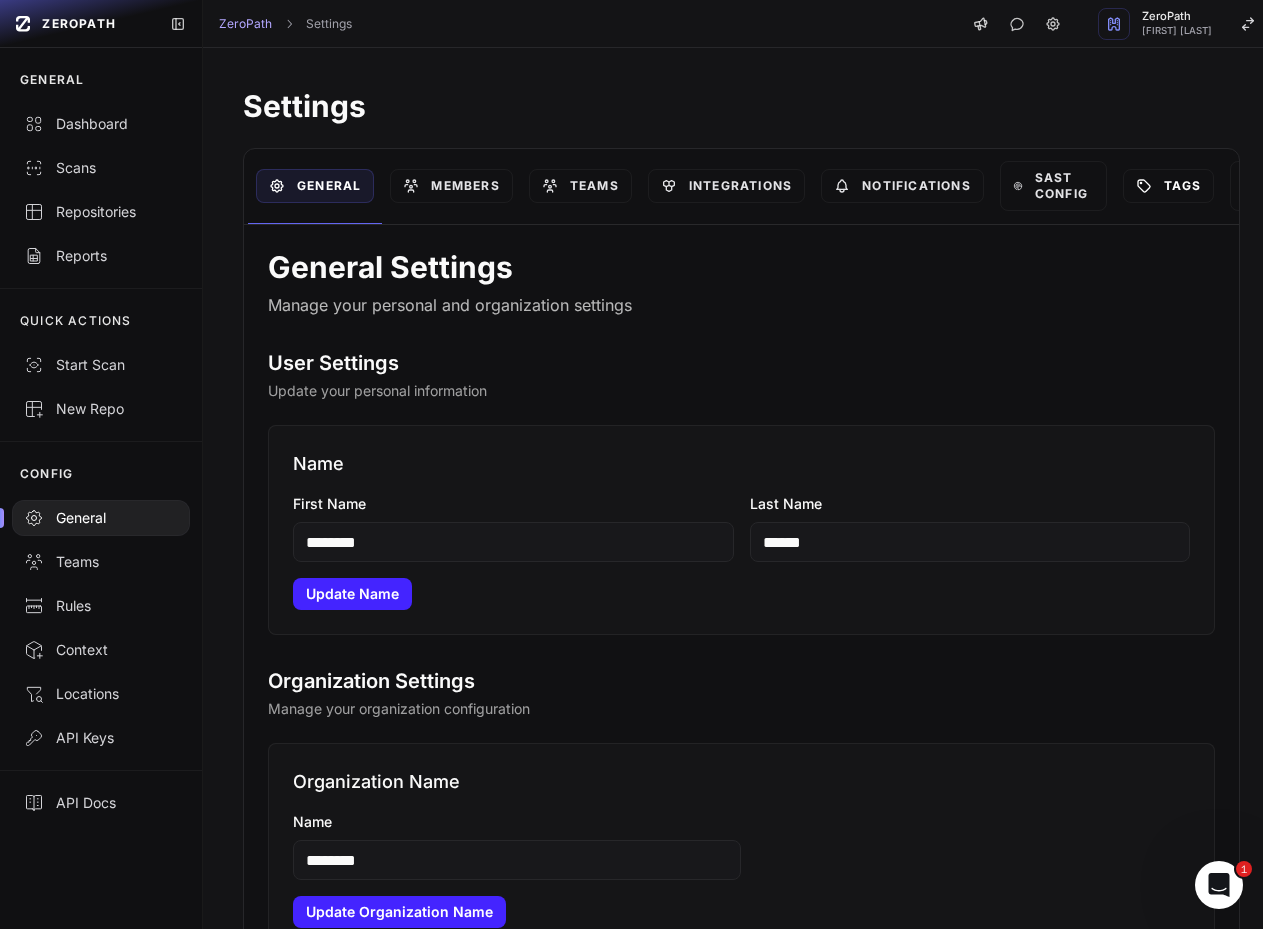 click on "Tags" at bounding box center (1168, 186) 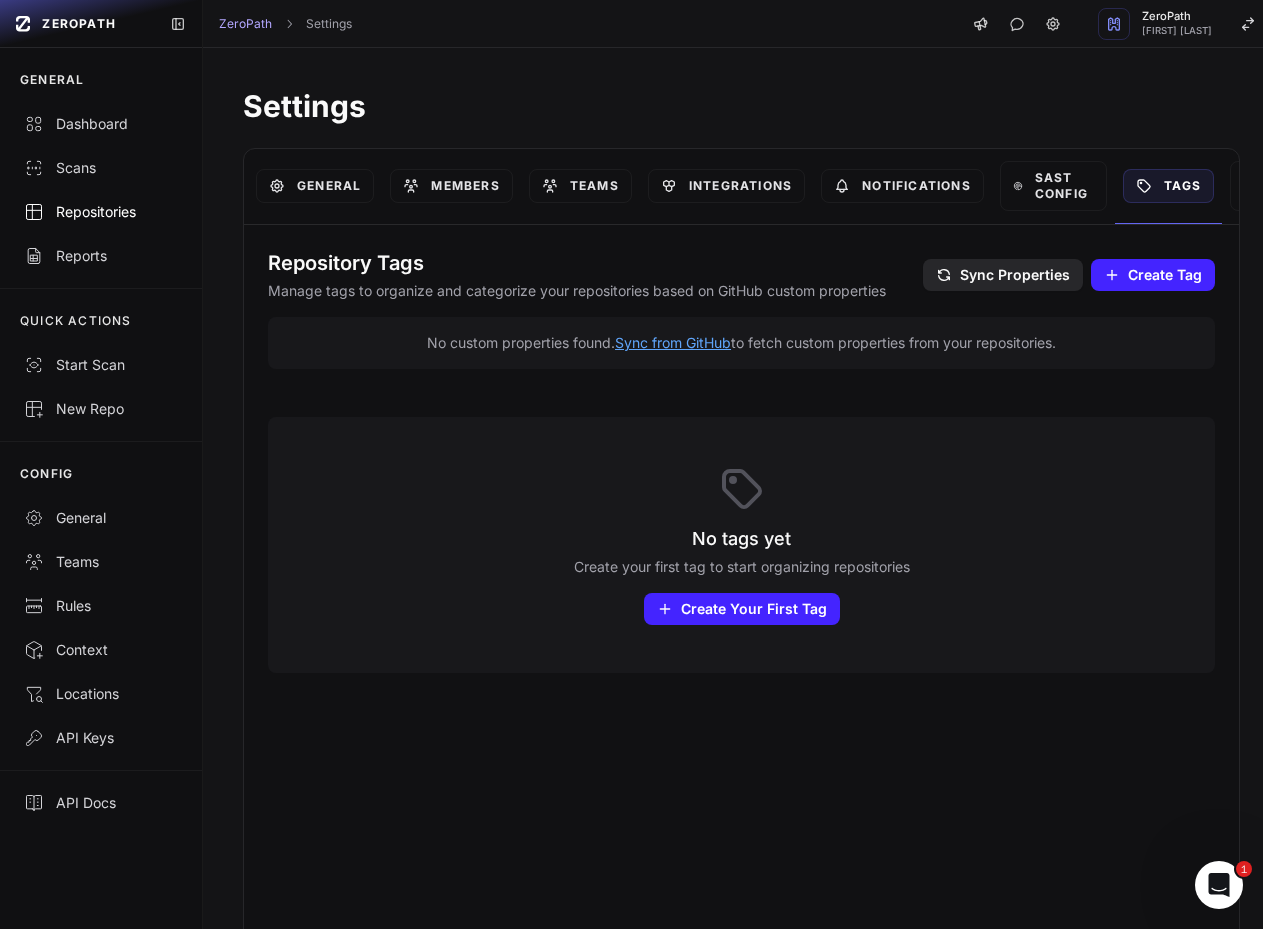 click on "Repositories" at bounding box center [101, 212] 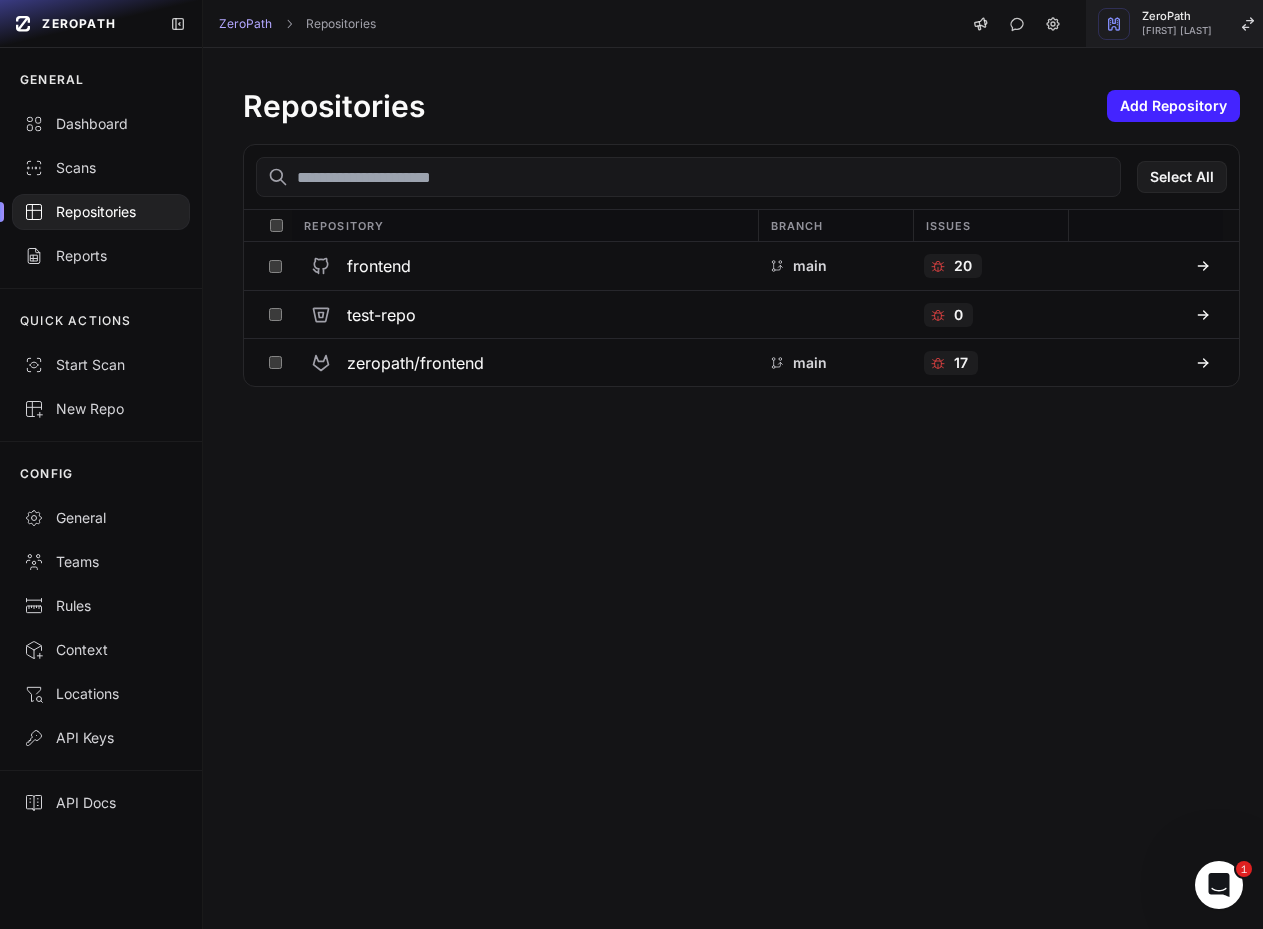 click on "ZeroPath   Mohammed Saleem" 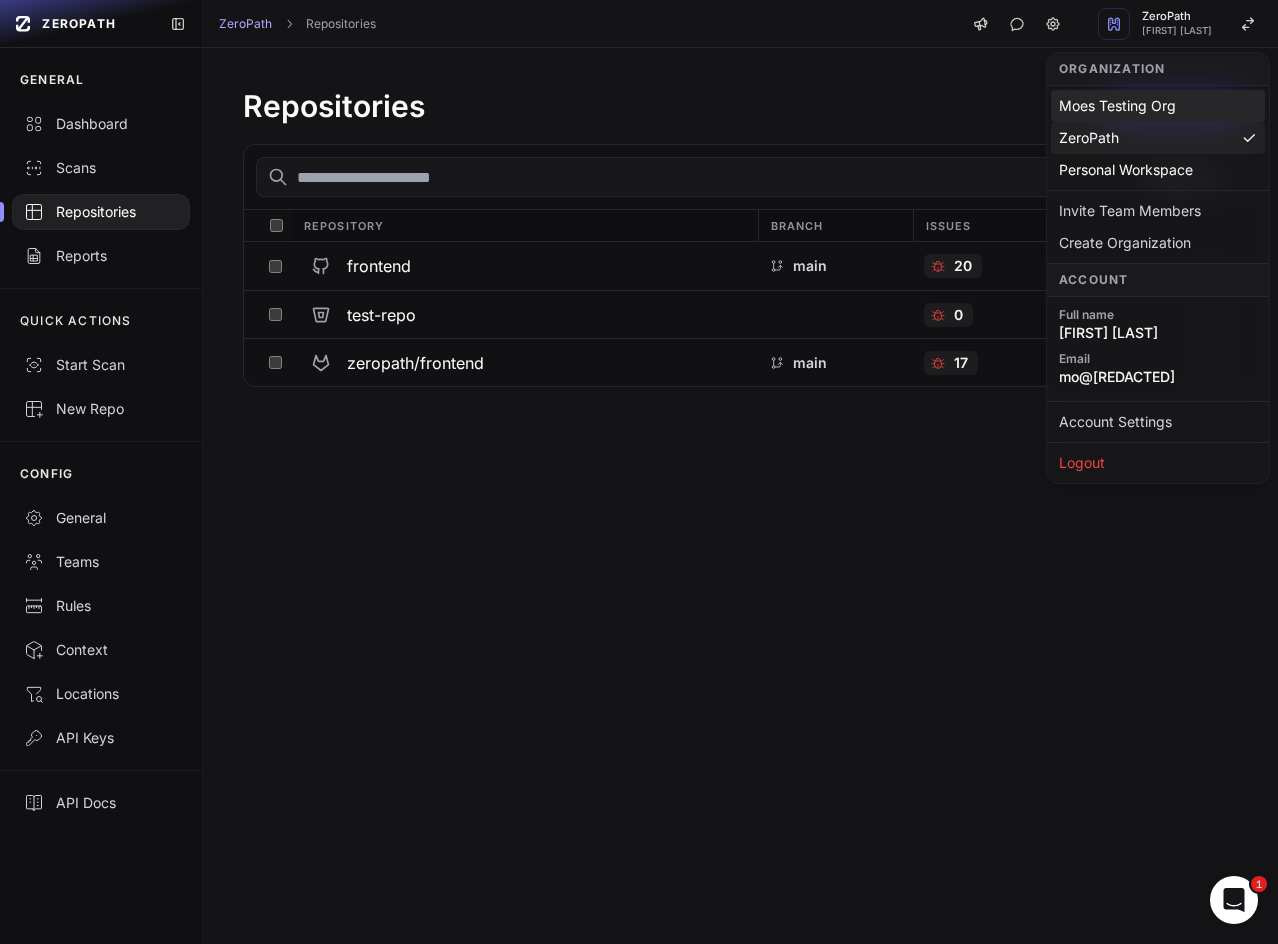 click on "Moes Testing Org" at bounding box center (1158, 106) 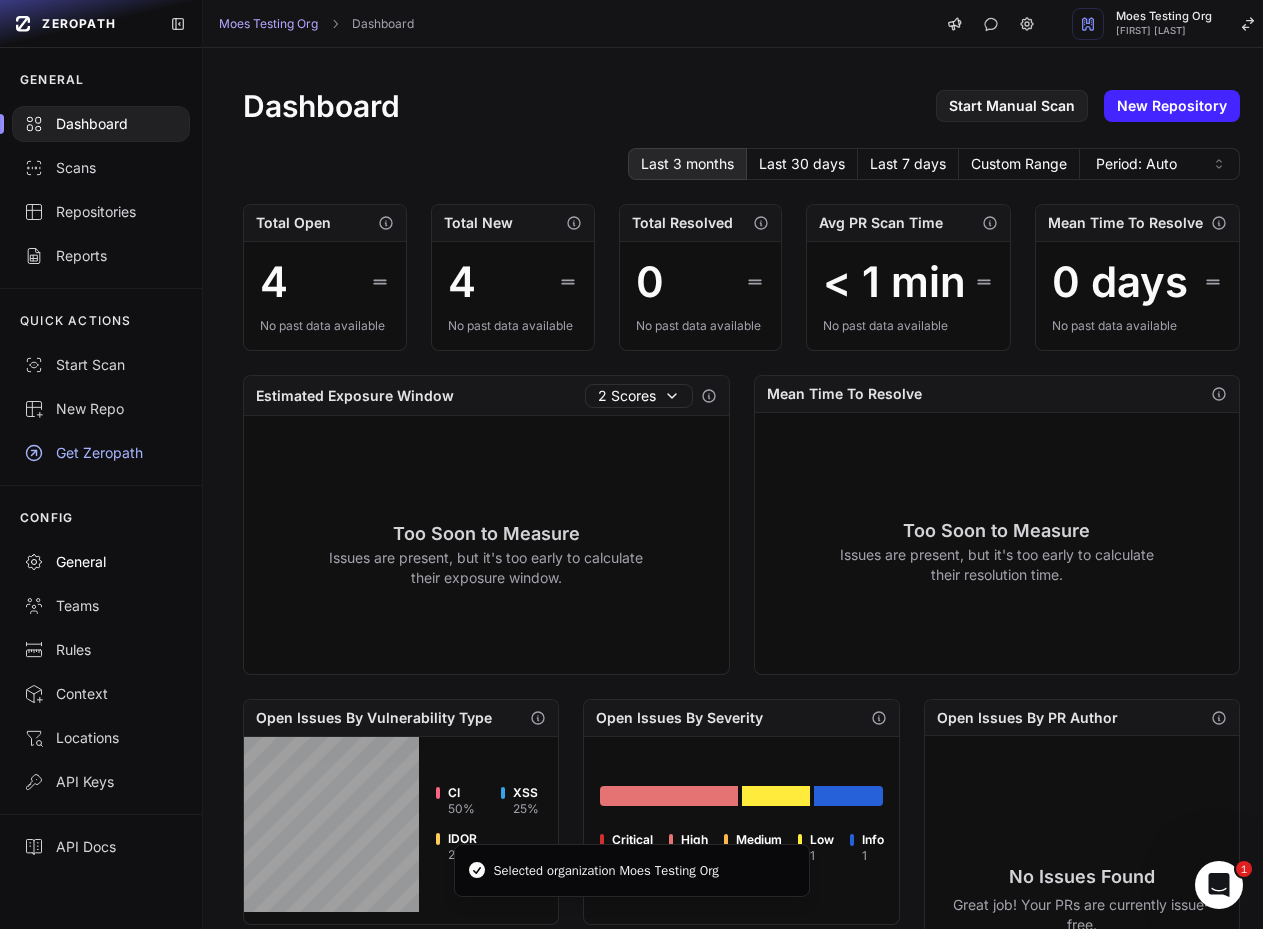 click on "General" at bounding box center (101, 562) 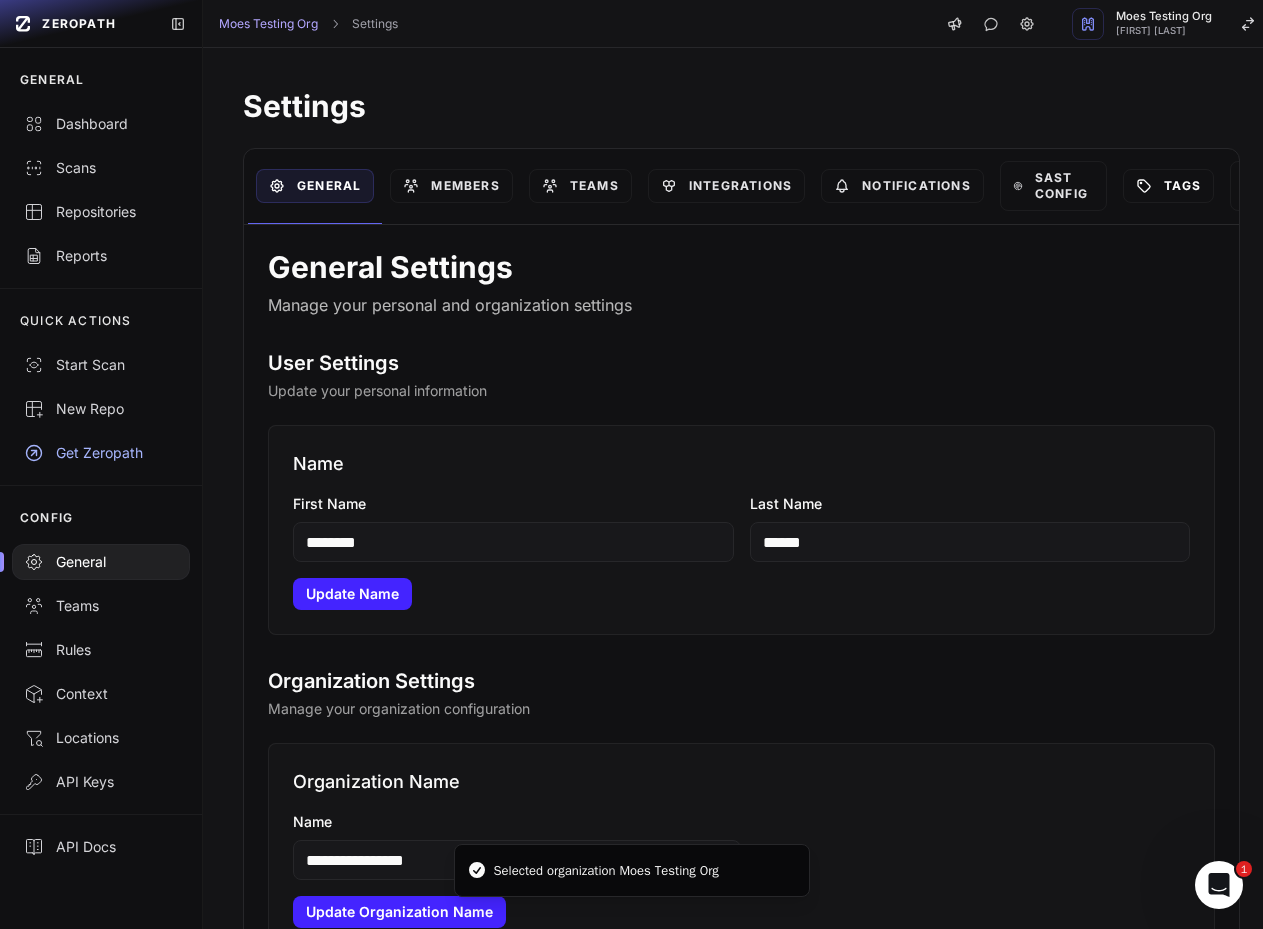 click on "Tags" at bounding box center (1168, 186) 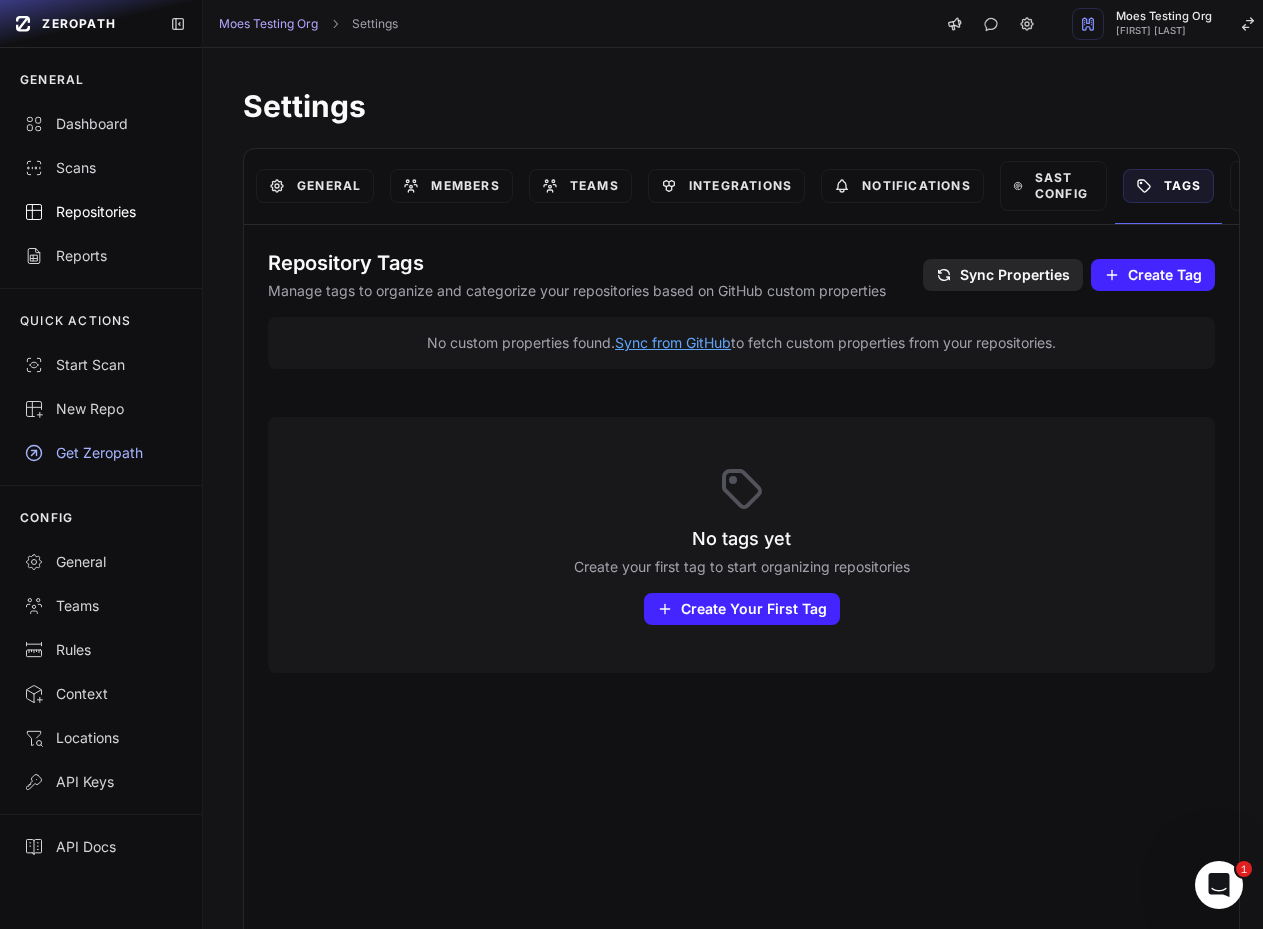 click on "Repositories" at bounding box center (101, 212) 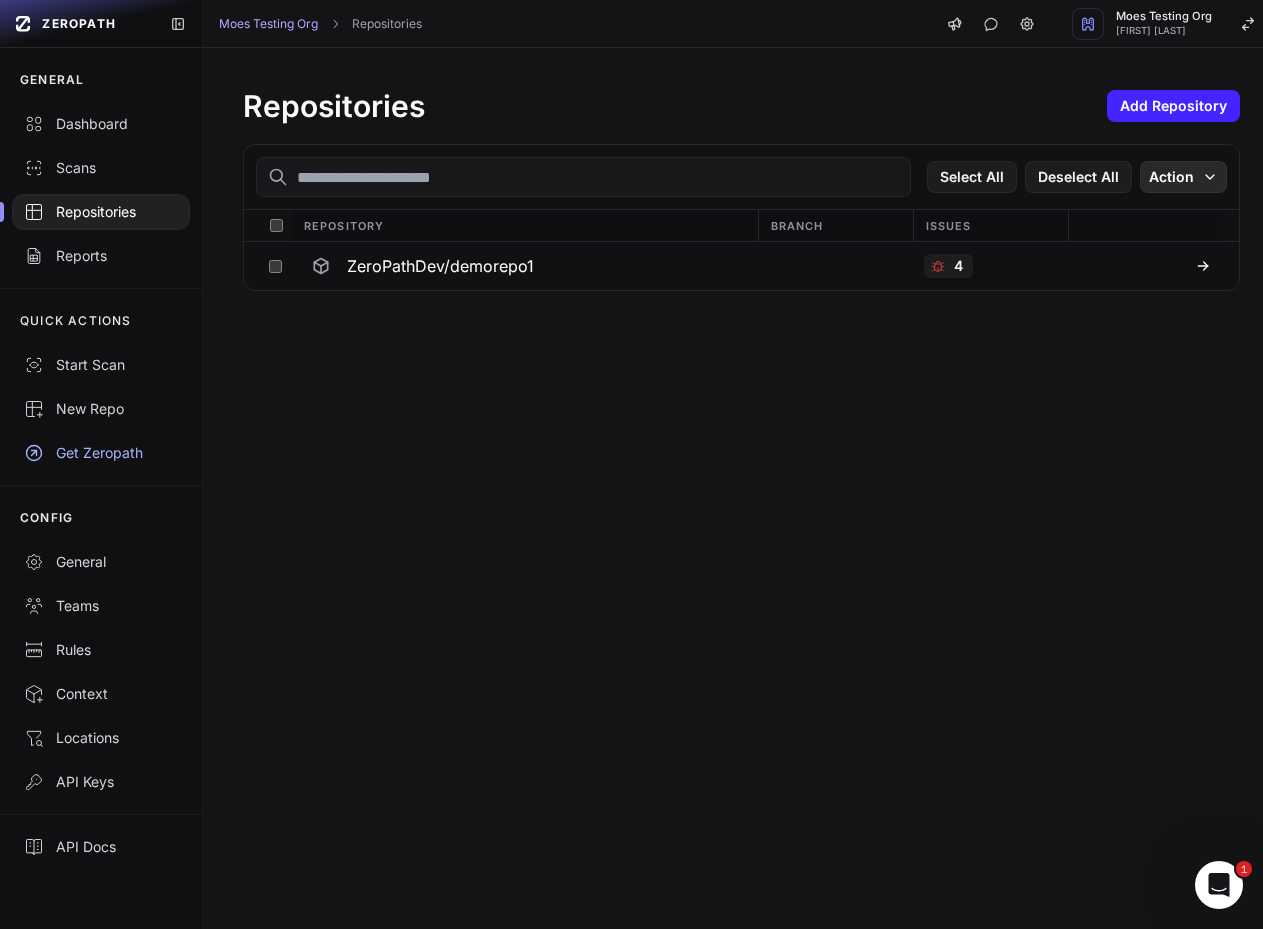 click on "Action" at bounding box center (1183, 177) 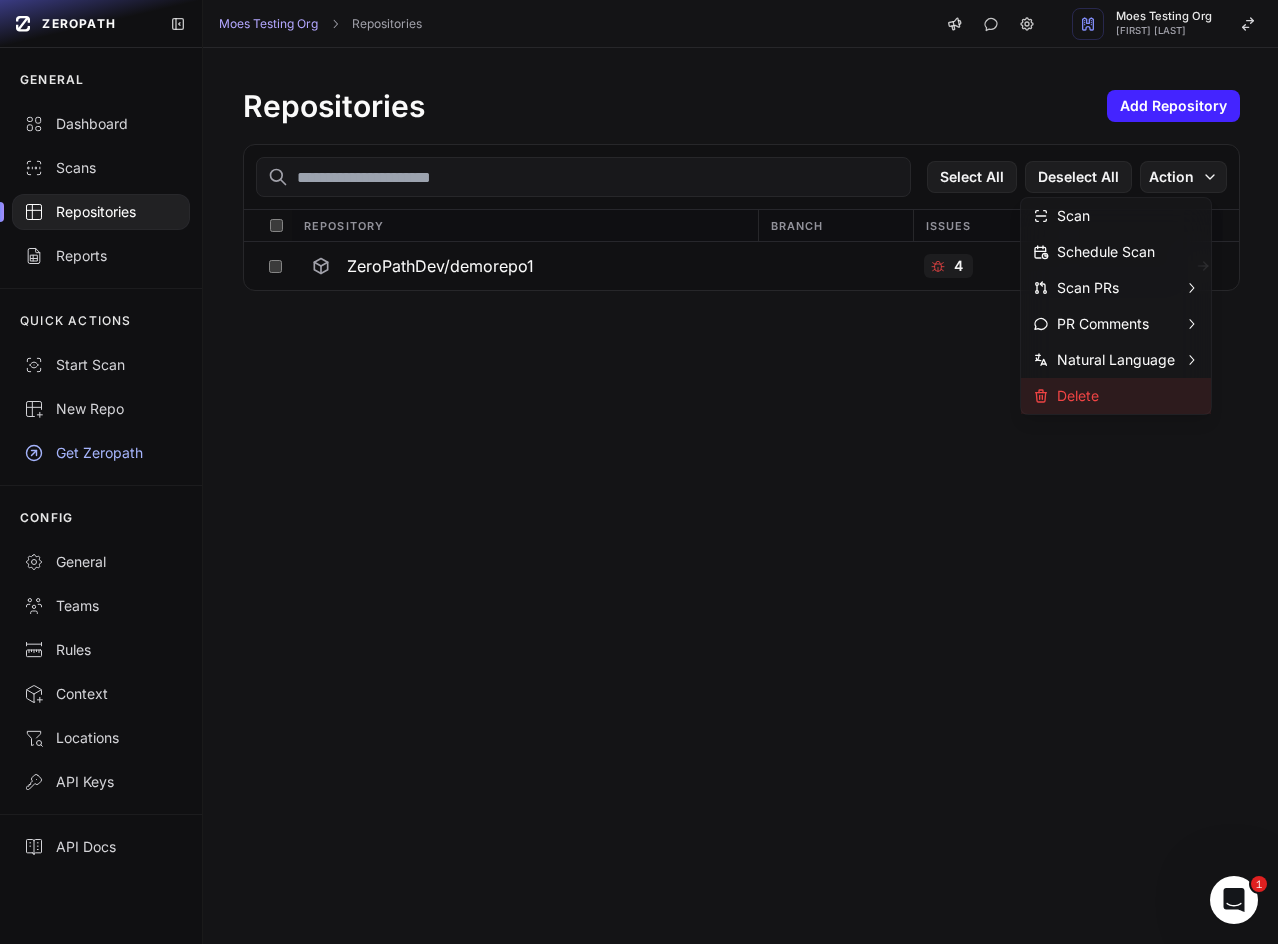 click on "Delete" at bounding box center [1066, 396] 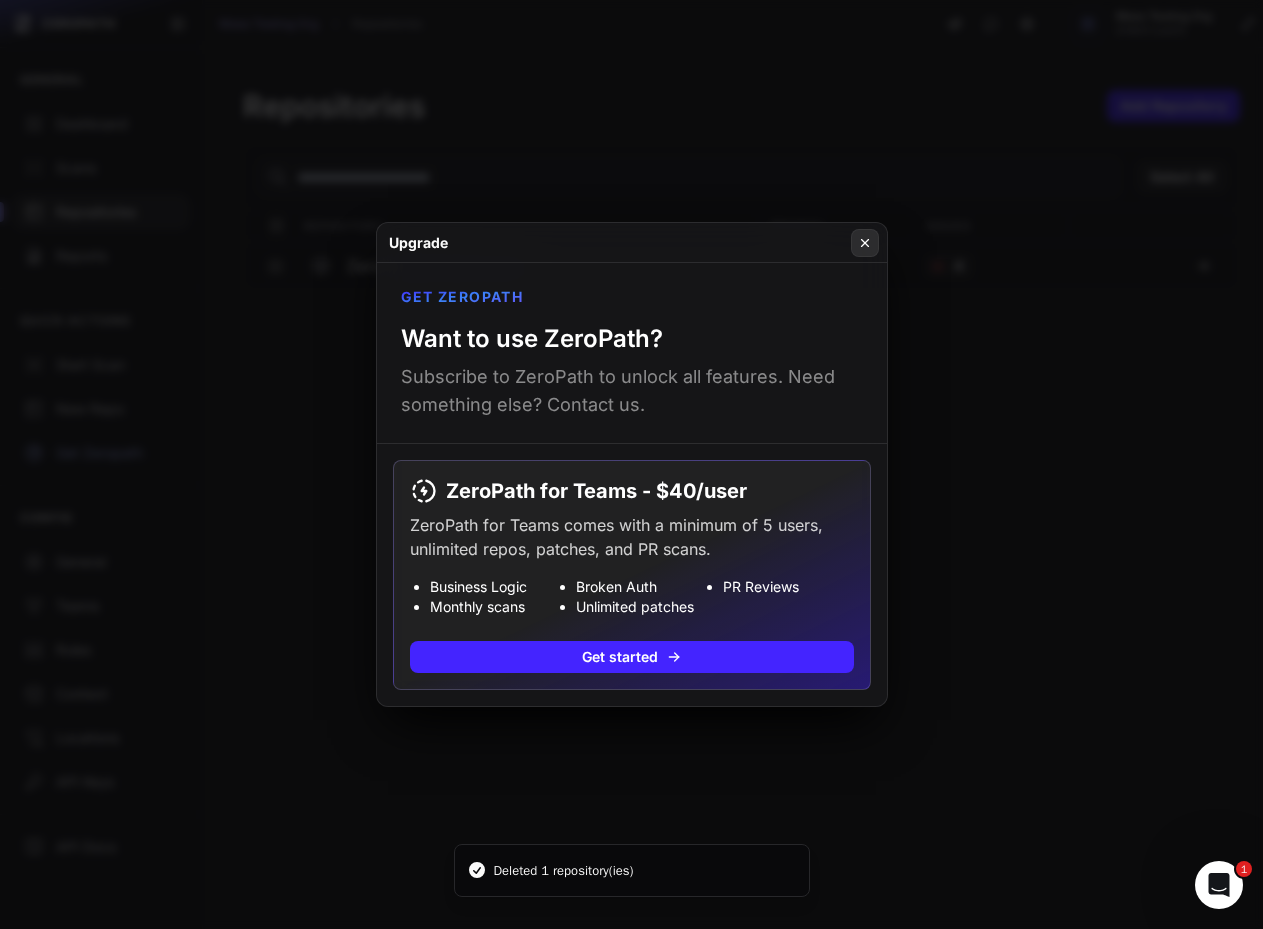 click 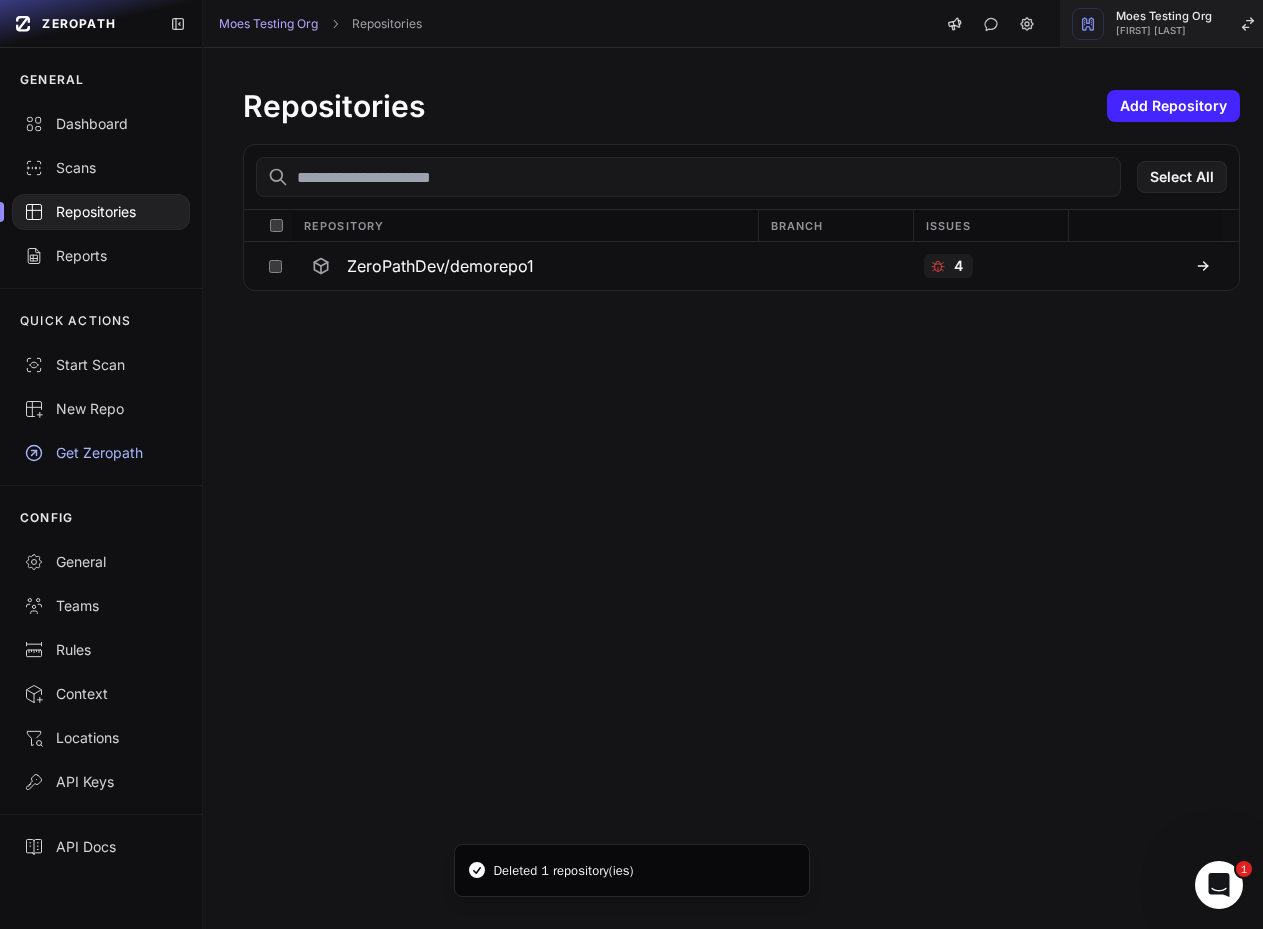 click on "Moes Testing Org       Repositories                   Moes Testing Org   Mohammed Saleem         Repositories   Add Repository           Select All           Repository     Branch     Issues               ZeroPathDev/demorepo1         4" at bounding box center (741, 464) 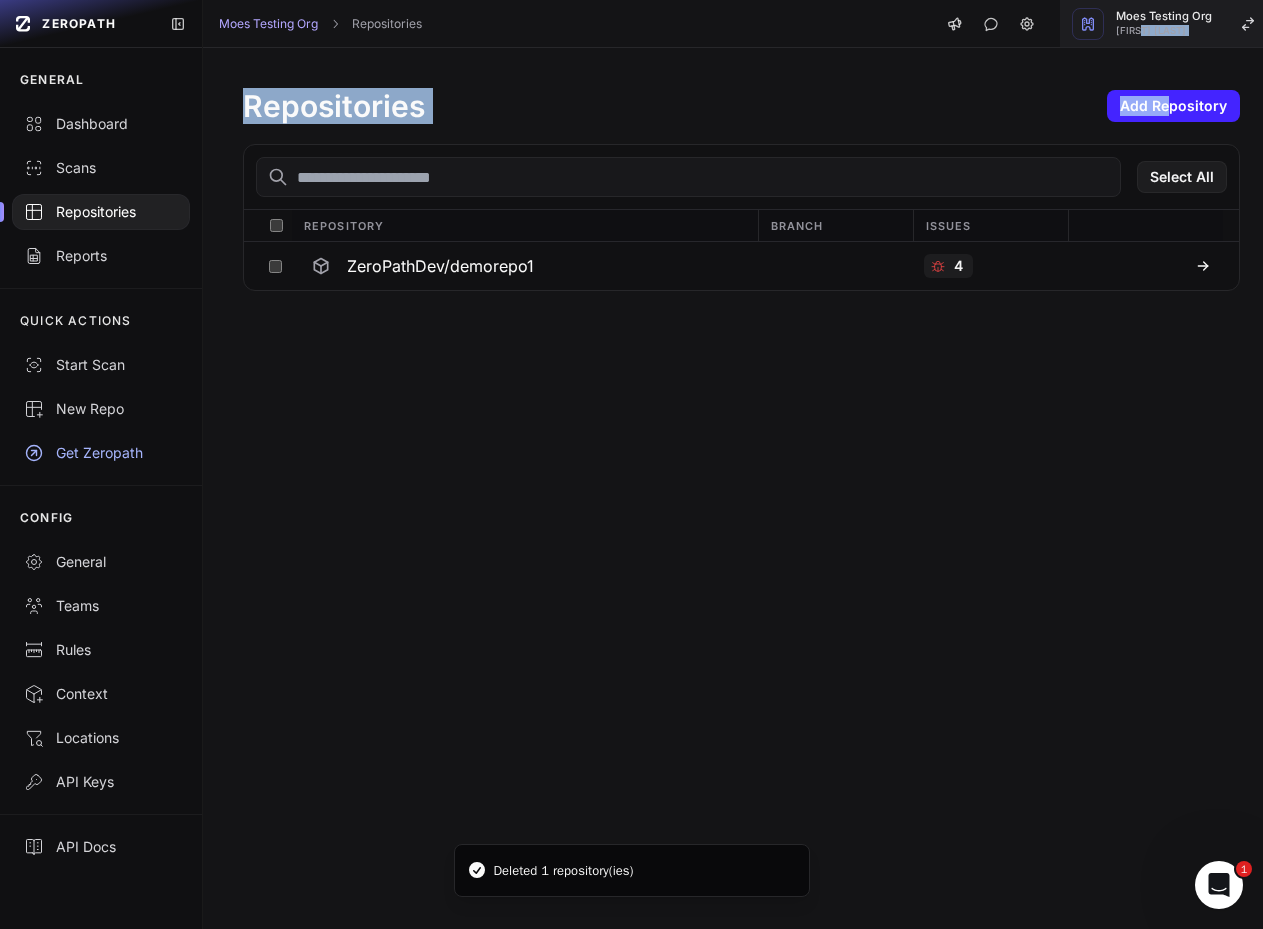 click on "Moes Testing Org" at bounding box center (1164, 16) 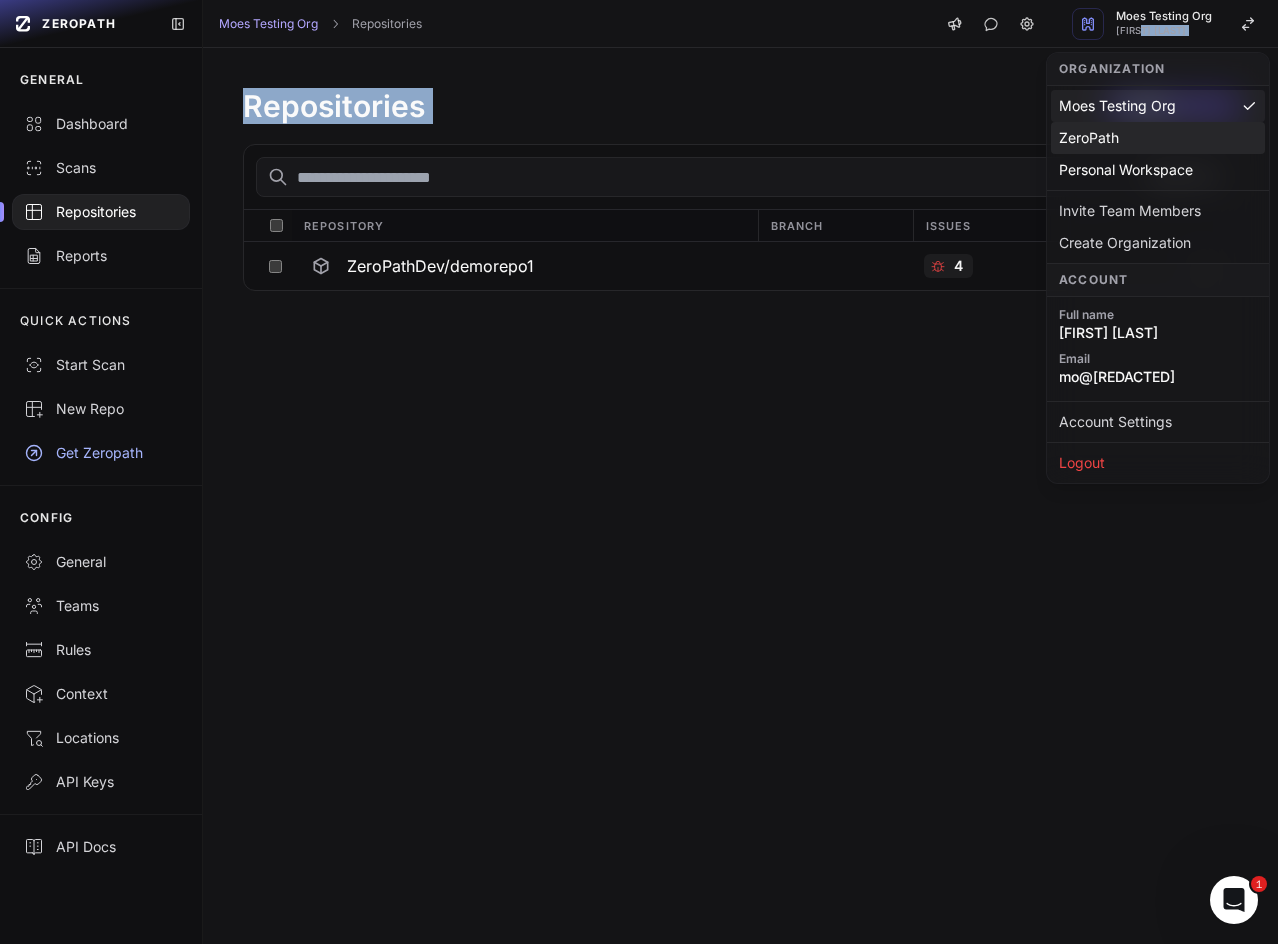 click on "ZeroPath" 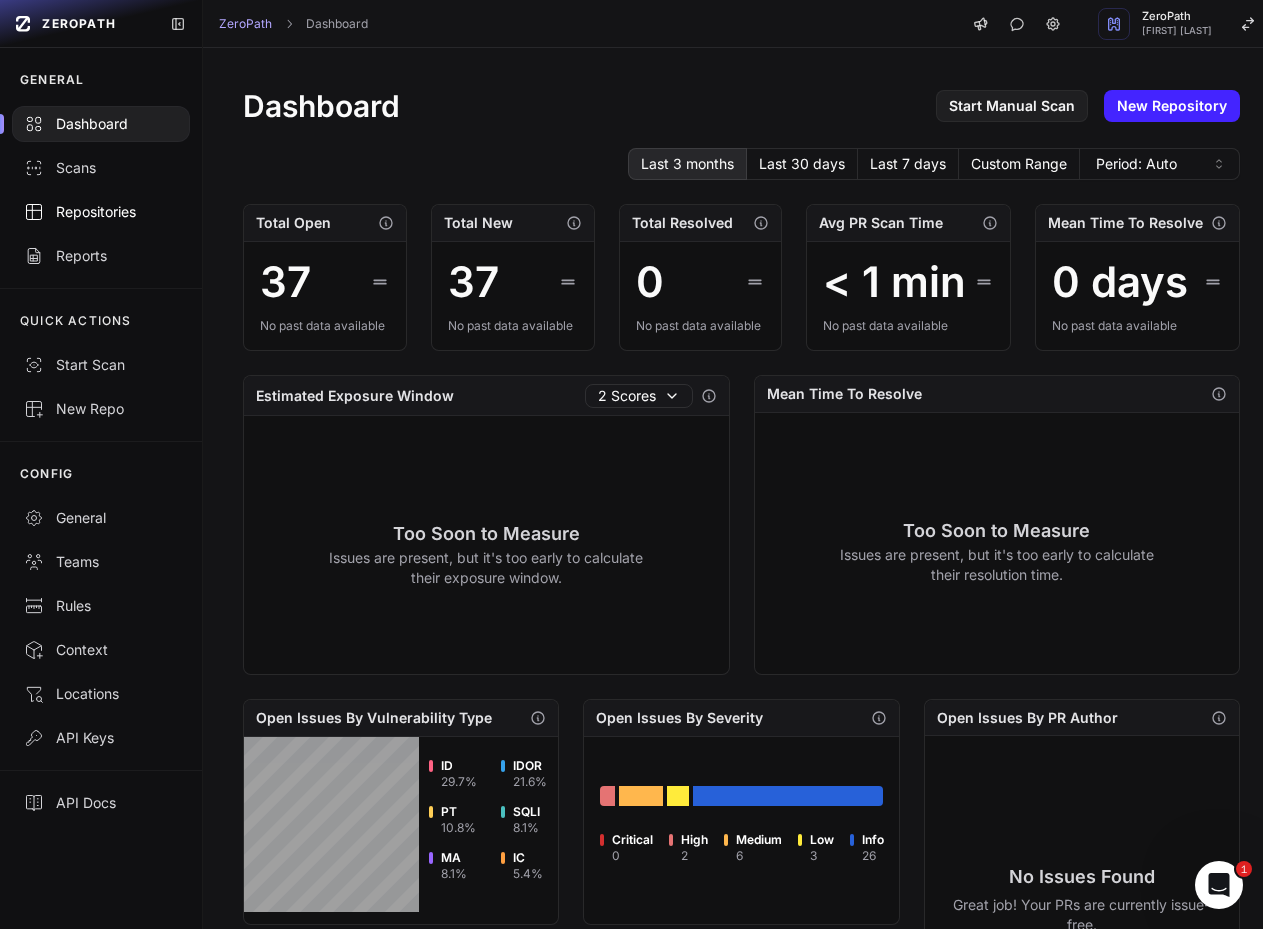 click on "Repositories" at bounding box center [101, 212] 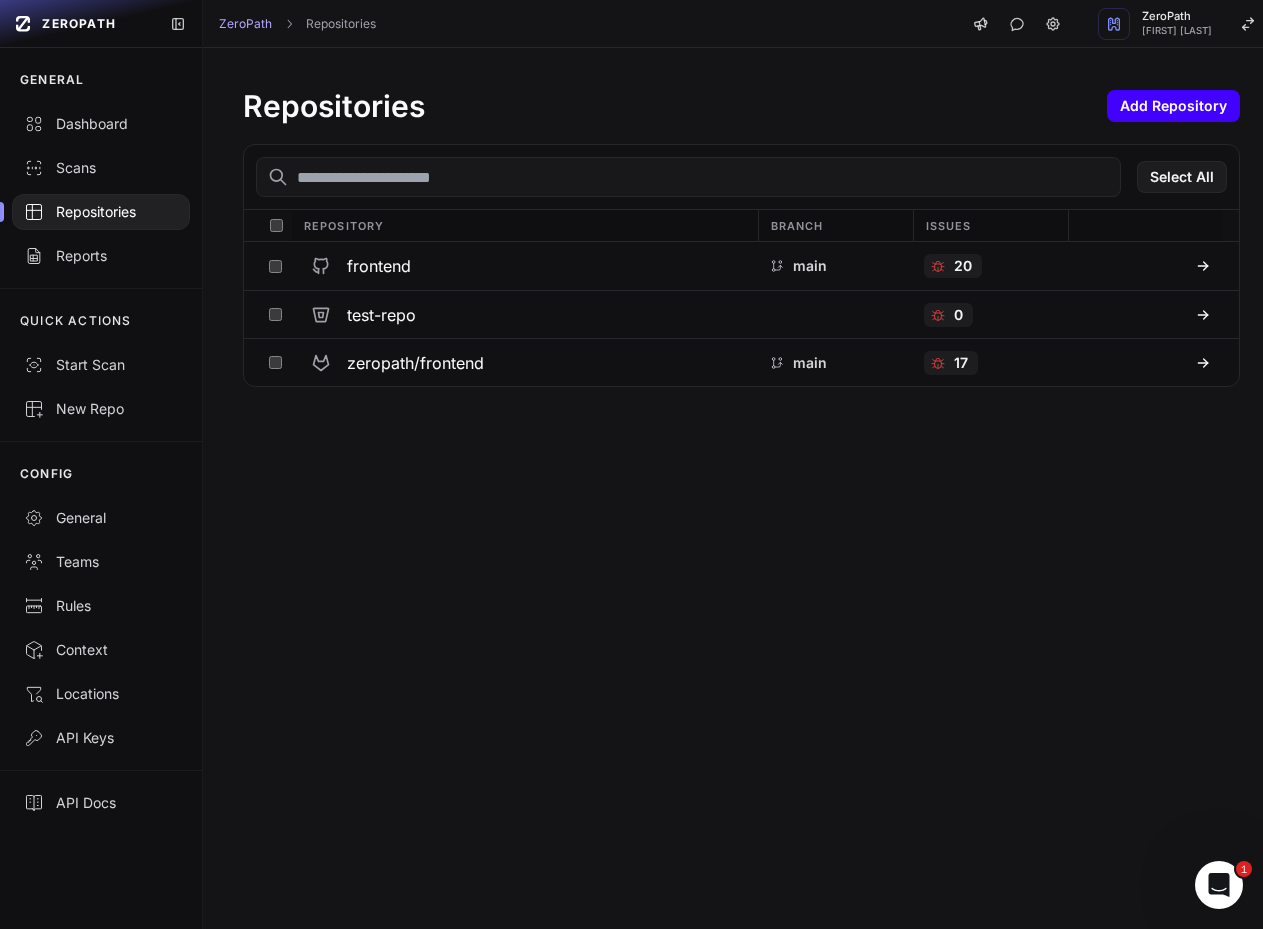 click on "Add Repository" at bounding box center (1173, 106) 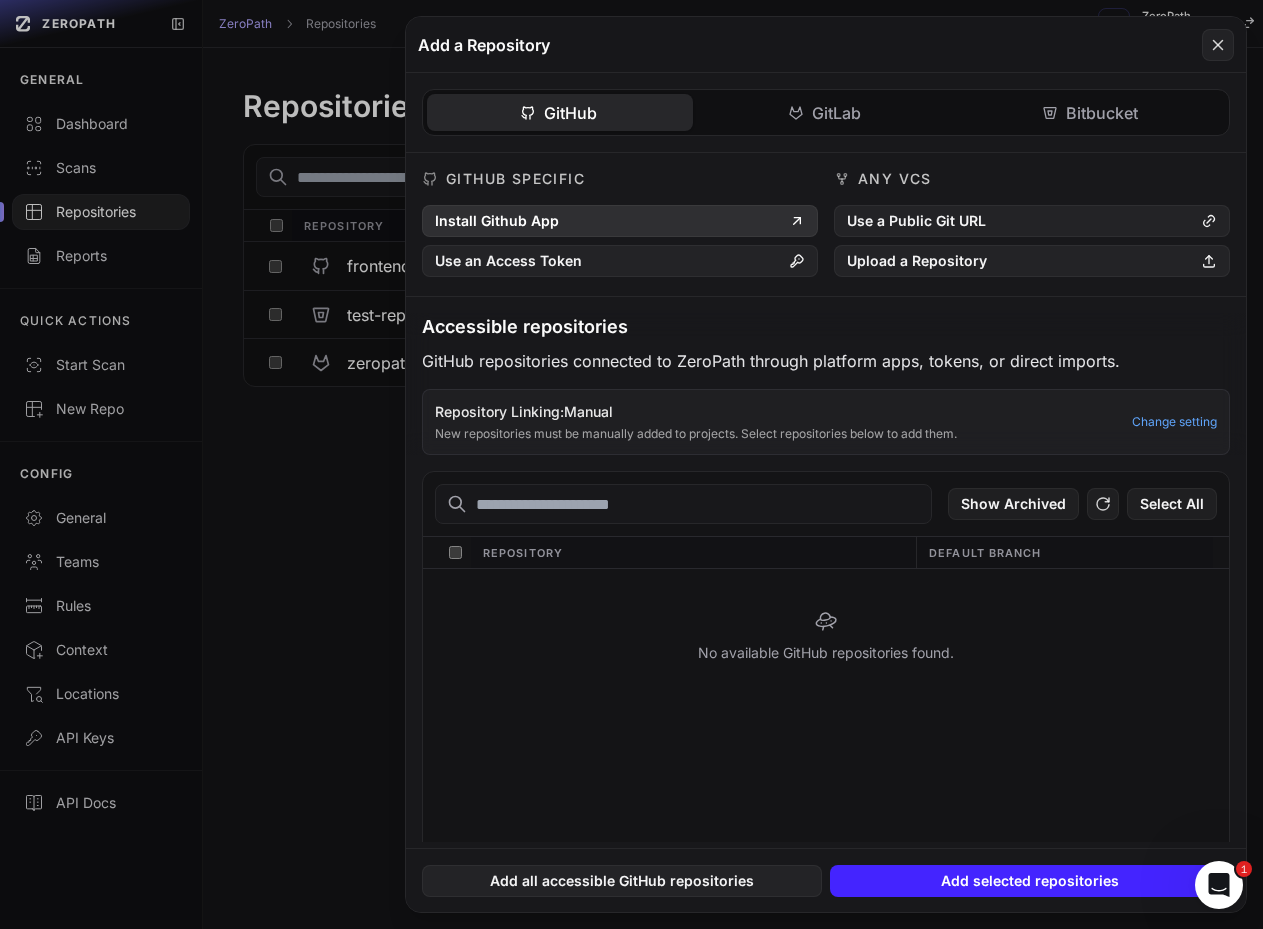 click on "Install Github App" at bounding box center [620, 221] 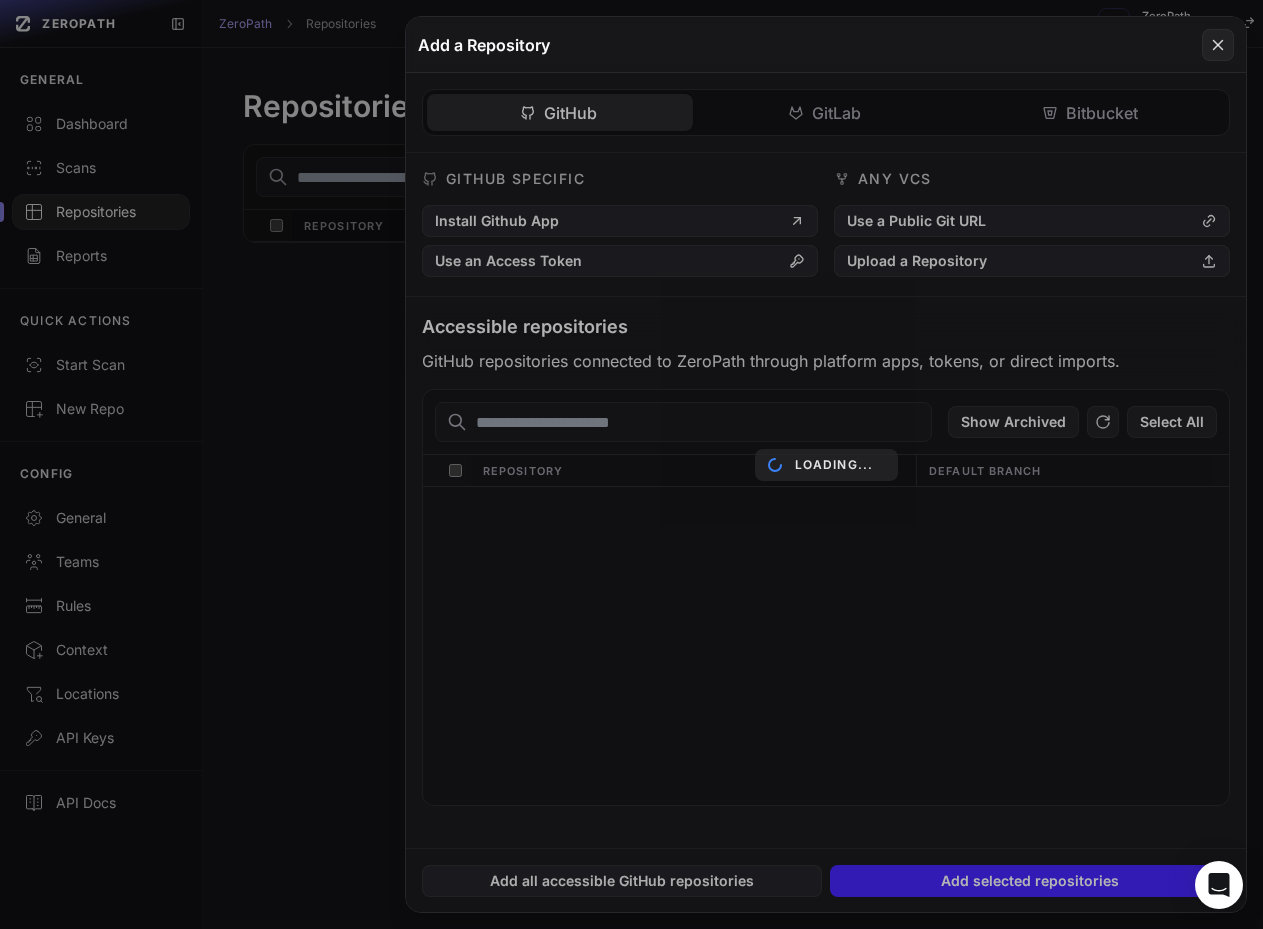 scroll, scrollTop: 0, scrollLeft: 0, axis: both 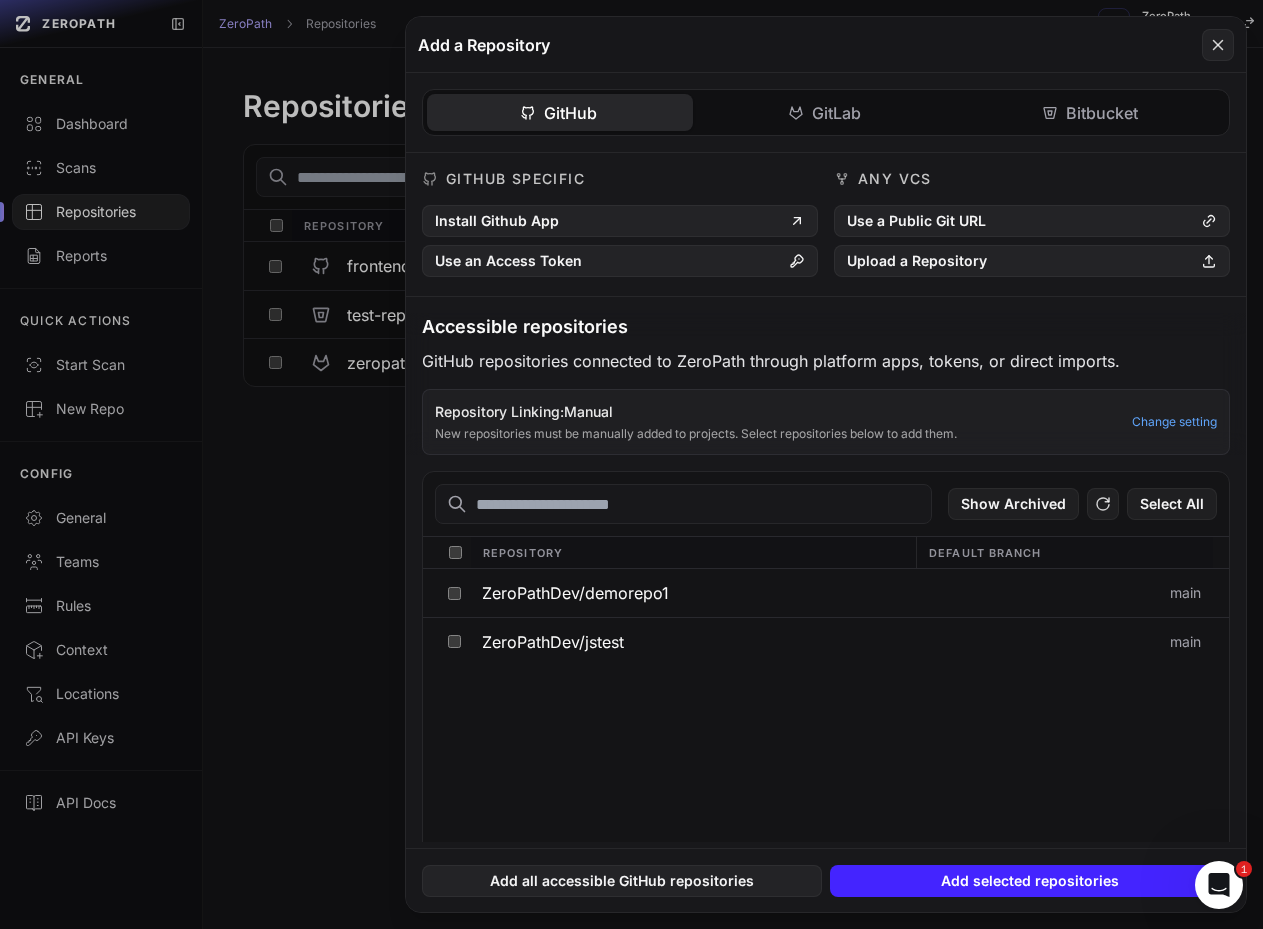 click at bounding box center (455, 552) 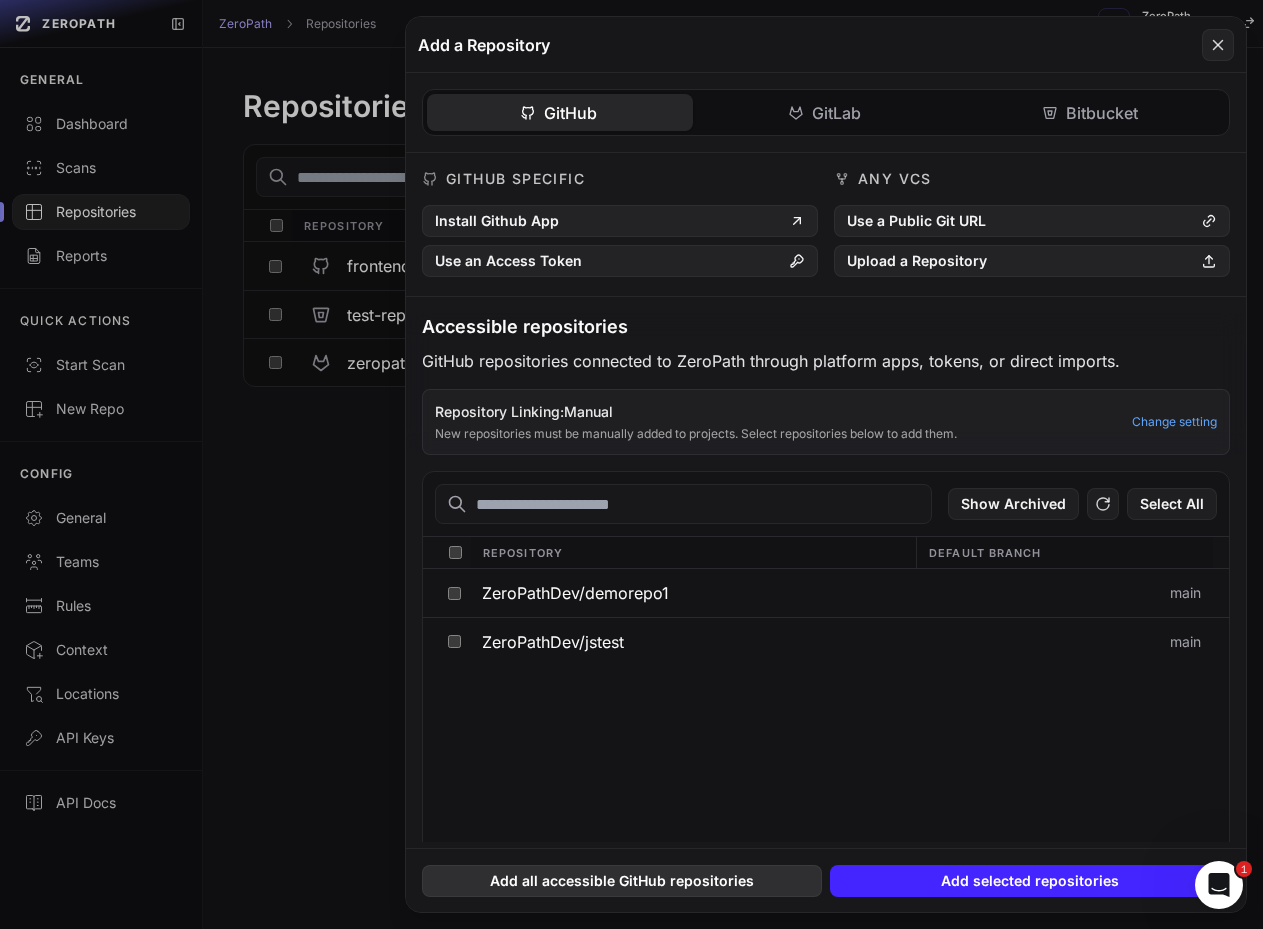 click on "Add all accessible GitHub repositories" at bounding box center (622, 881) 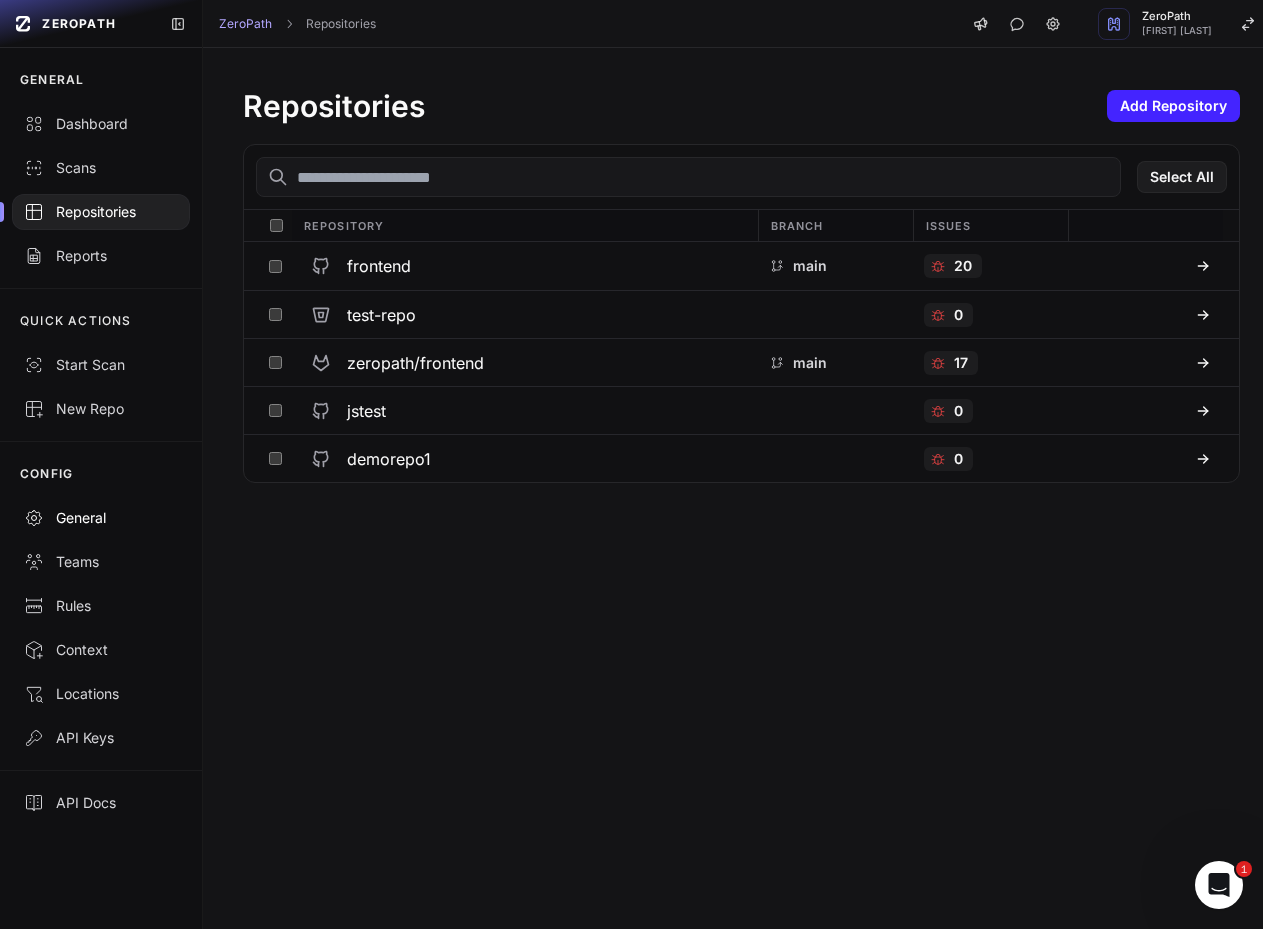 click on "General" at bounding box center (101, 518) 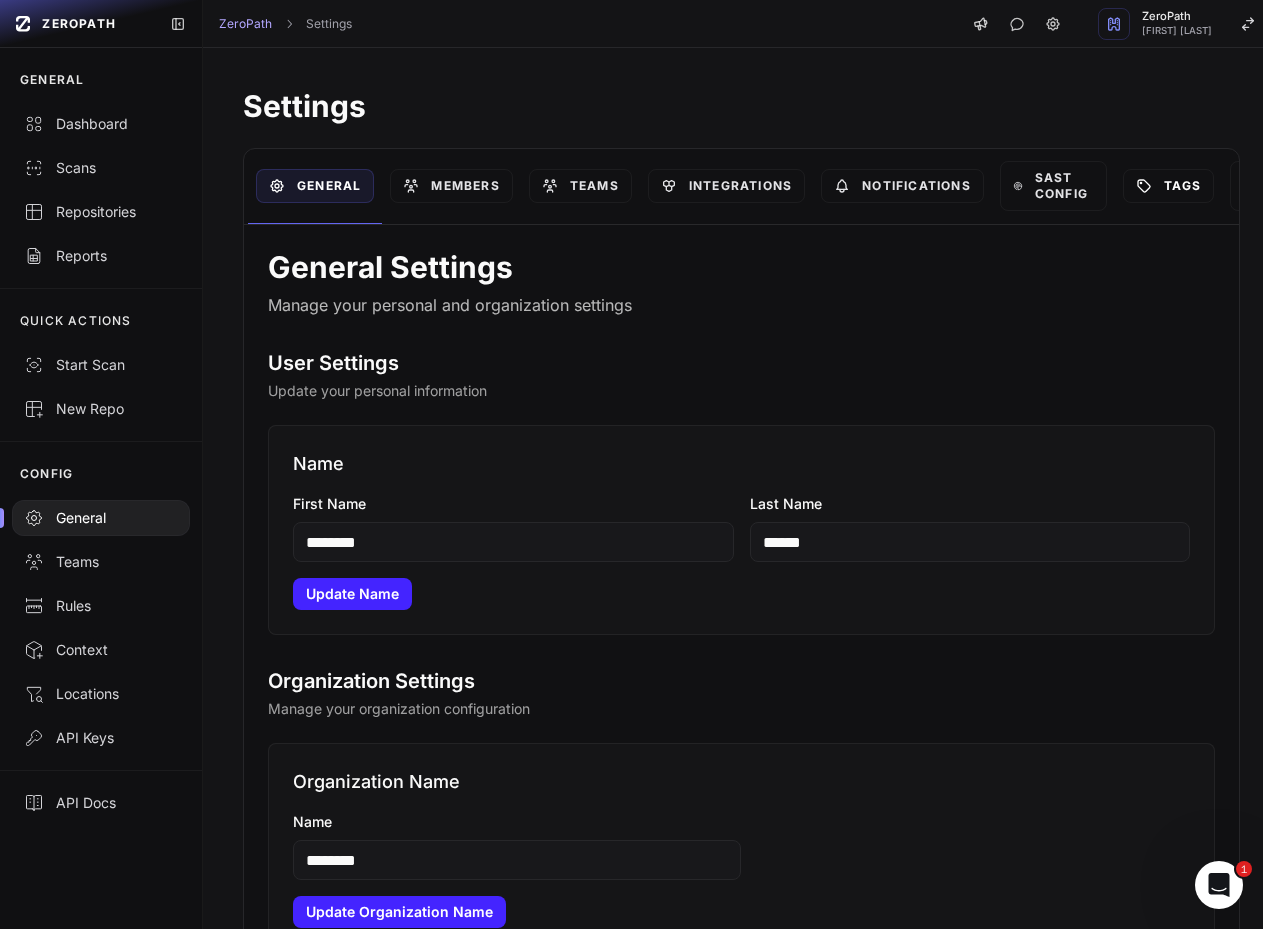 click on "Tags" at bounding box center (1168, 186) 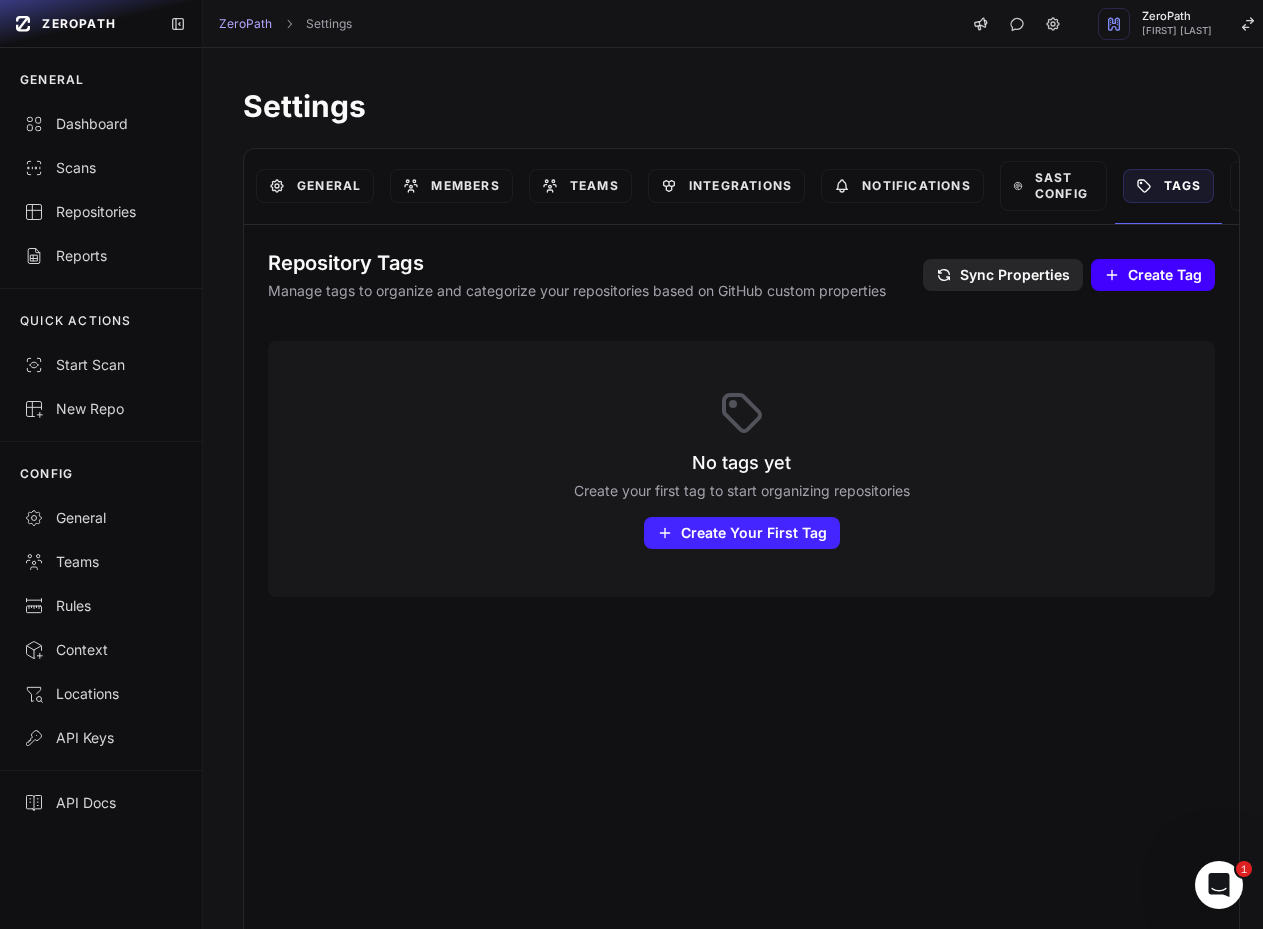 click on "Create Tag" at bounding box center (1165, 275) 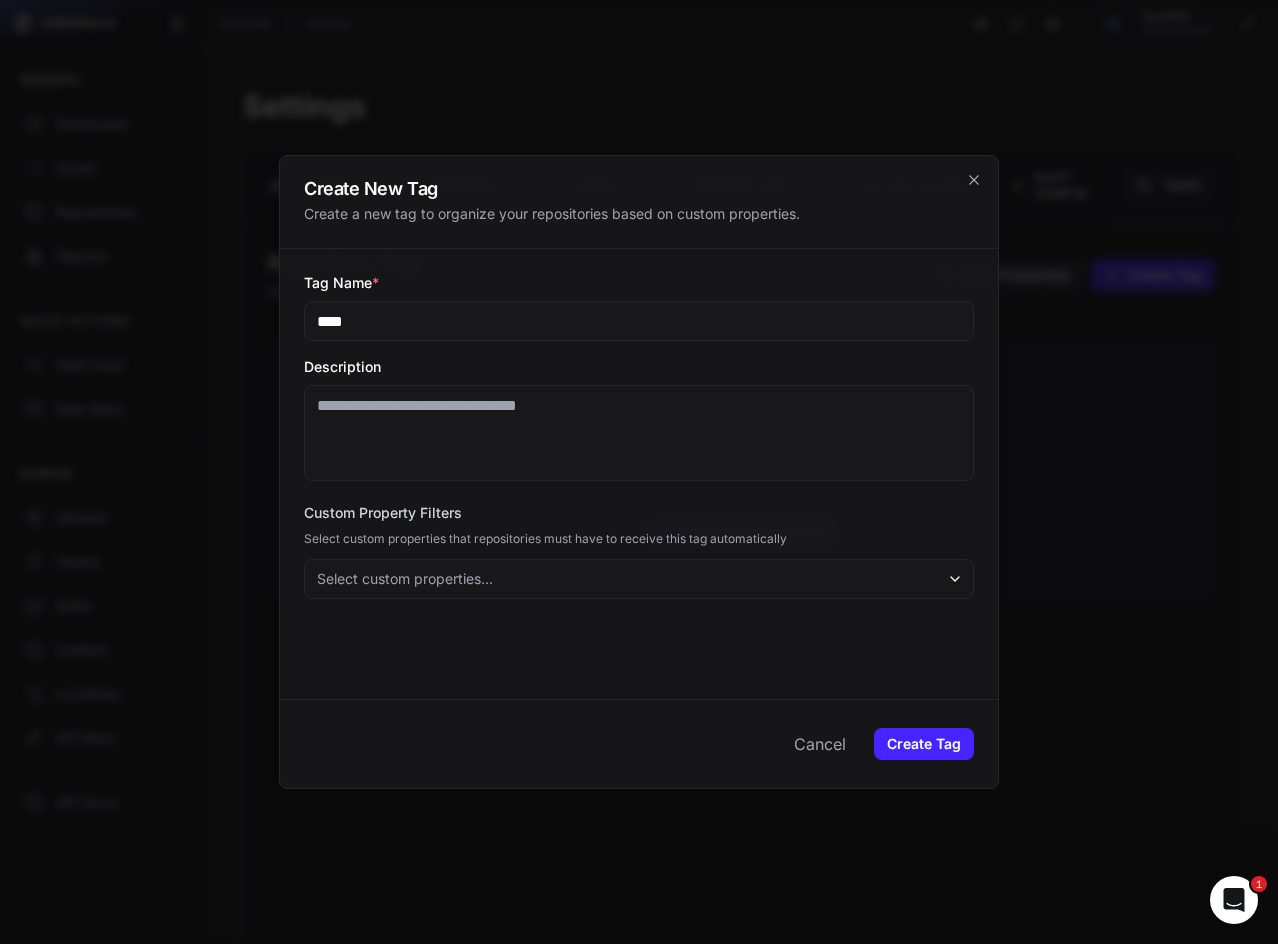 type on "****" 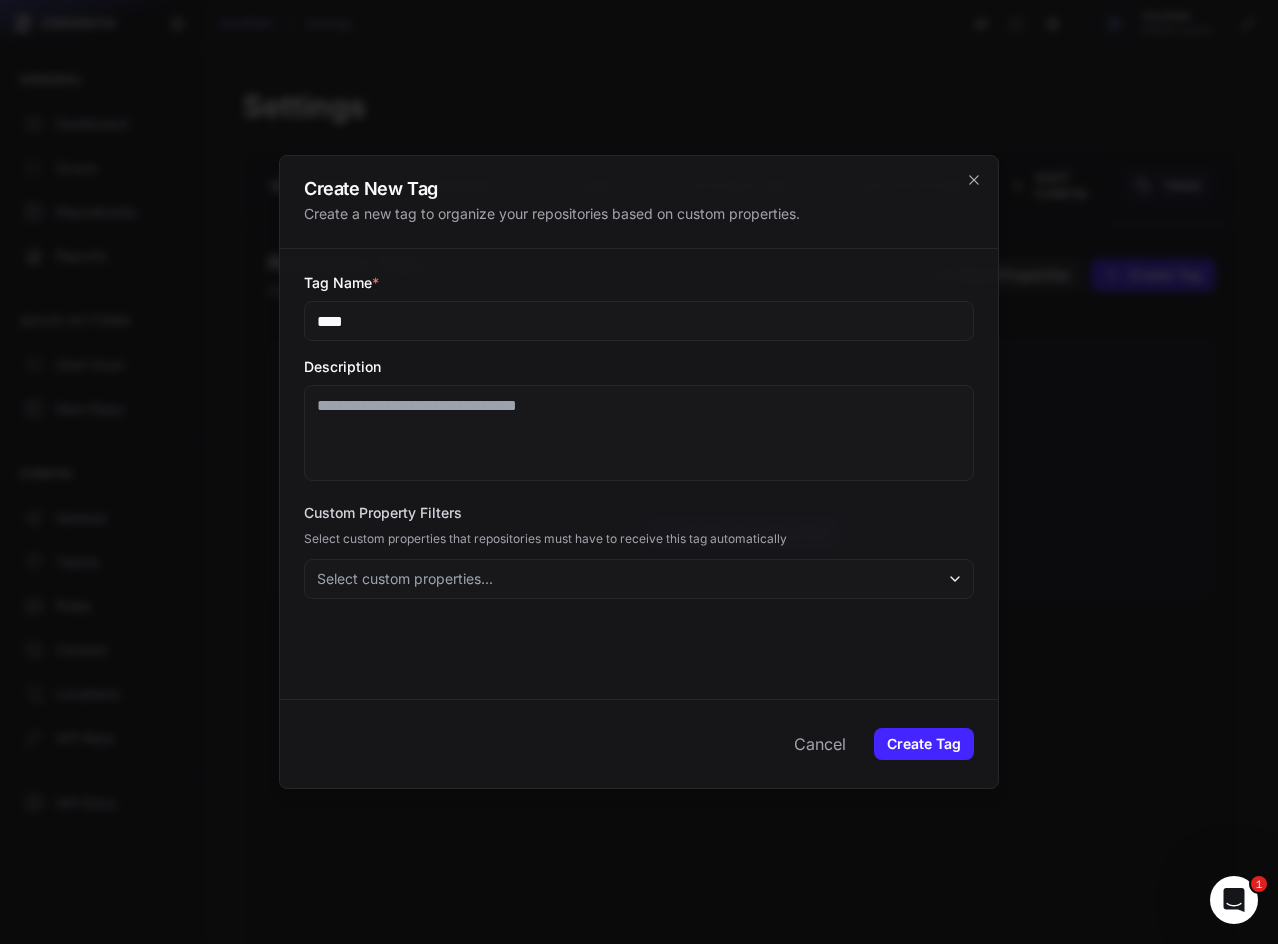click on "Select custom properties..." at bounding box center (639, 579) 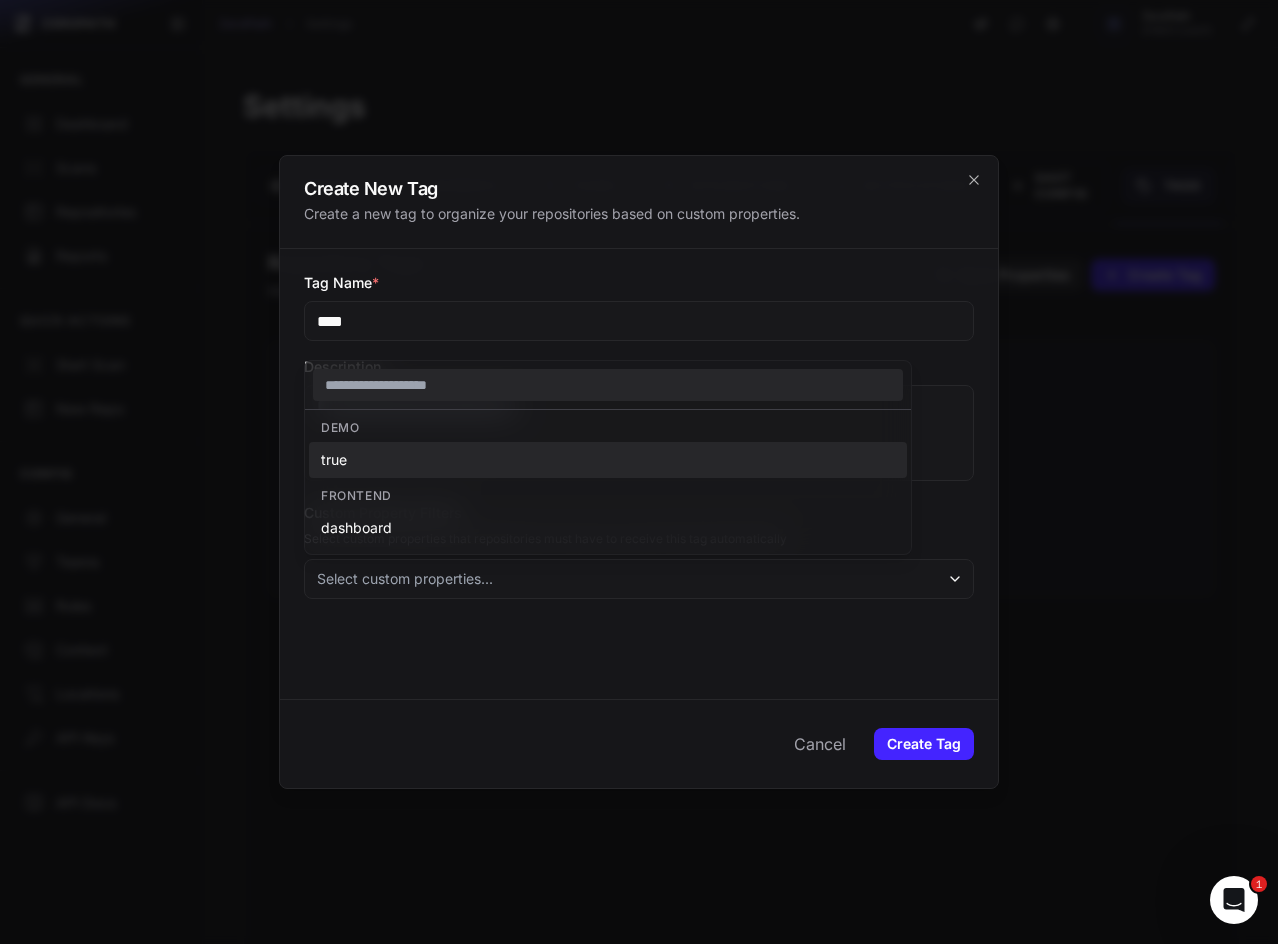click on "true" at bounding box center (608, 460) 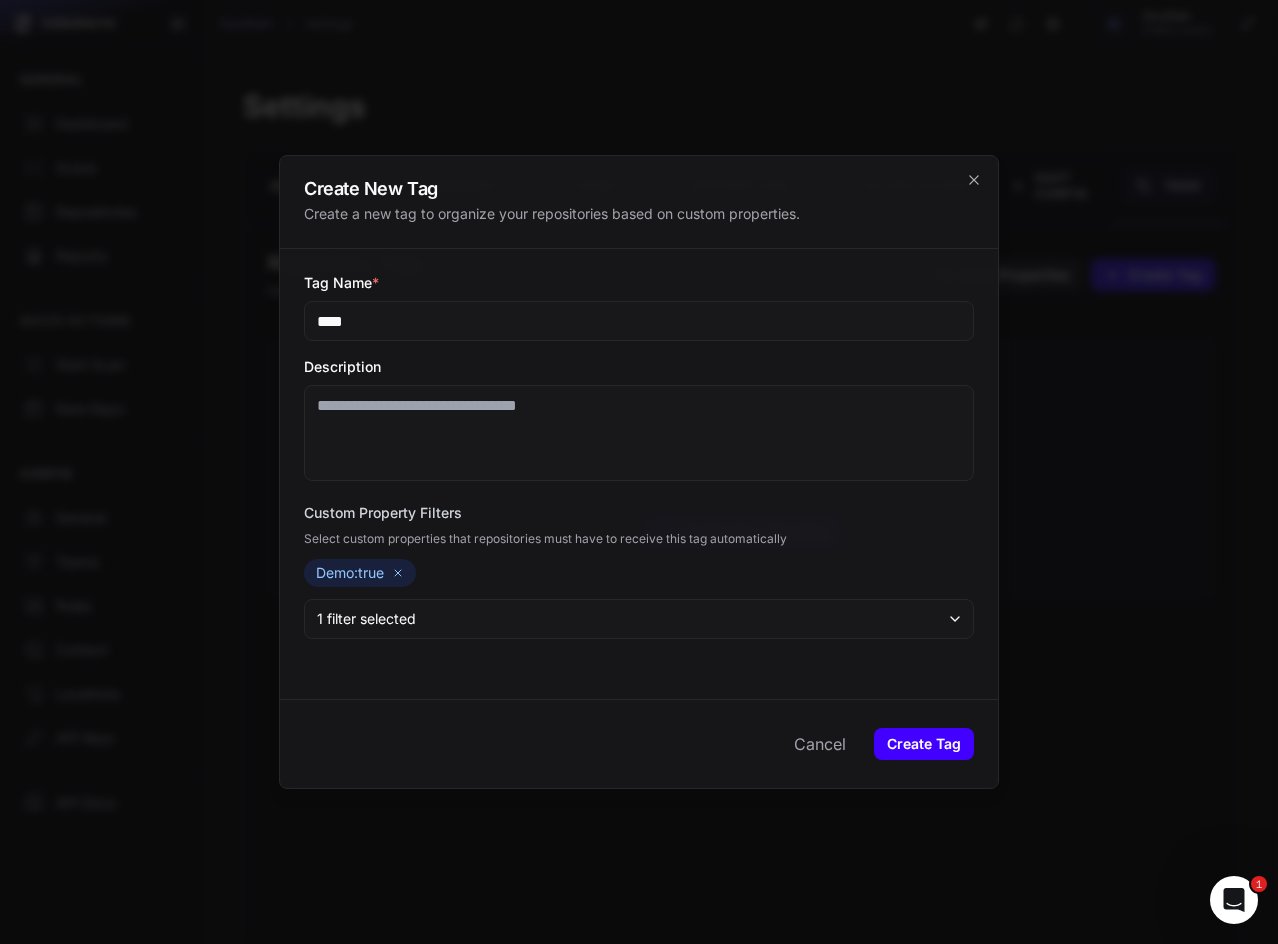 click on "Create Tag" at bounding box center [924, 744] 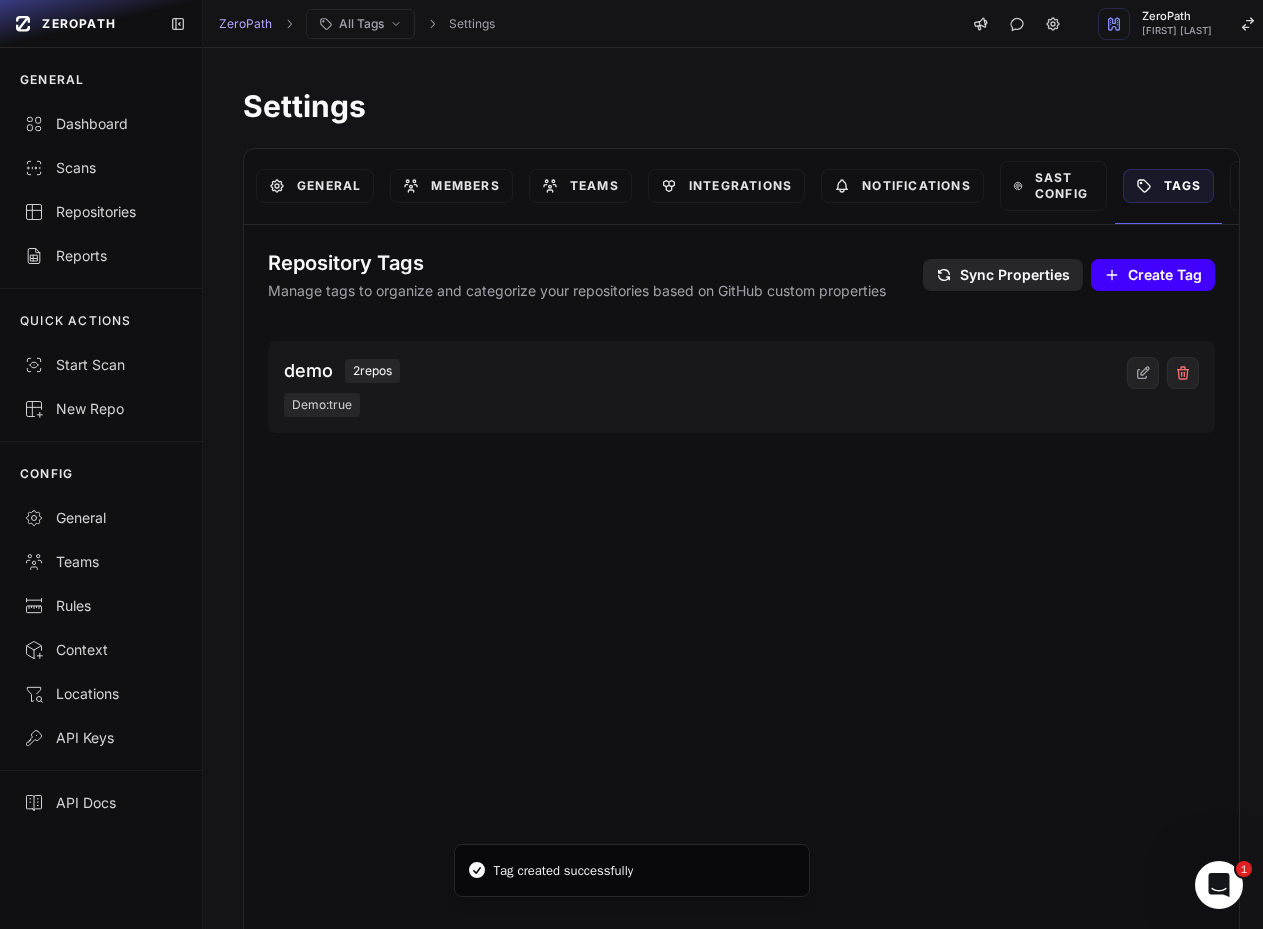 click on "Create Tag" at bounding box center [1165, 275] 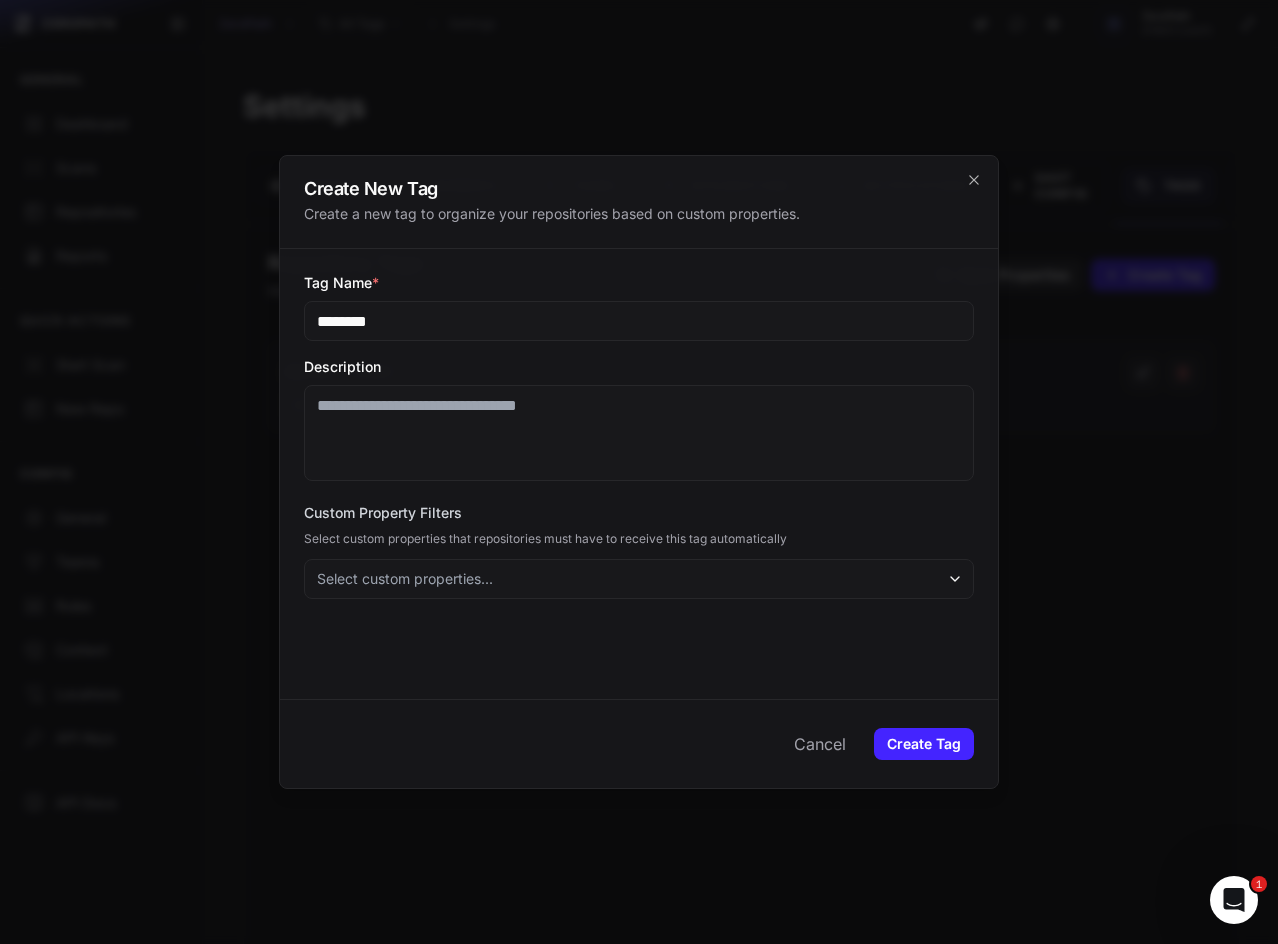 type on "********" 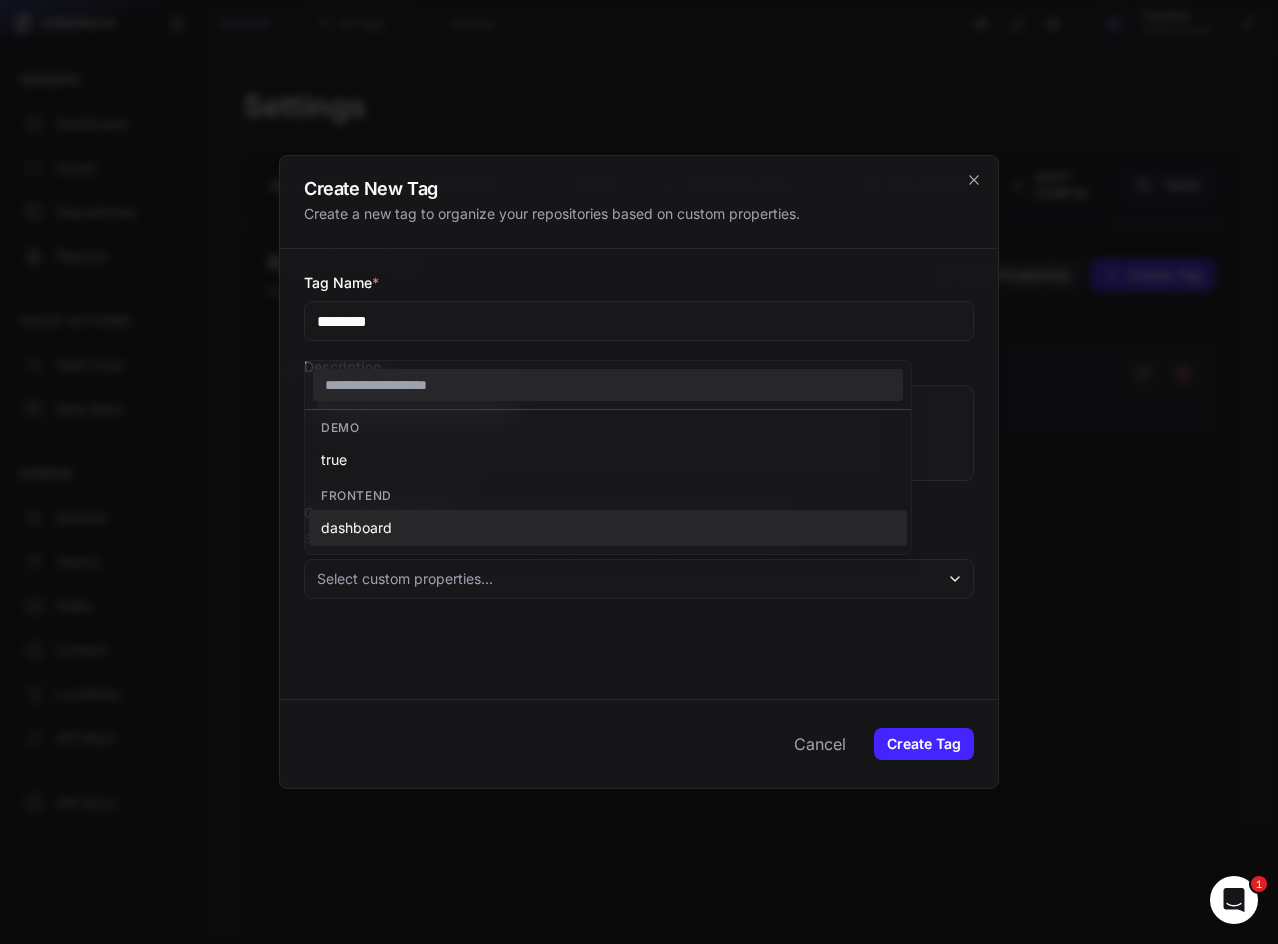 click on "dashboard" at bounding box center (608, 528) 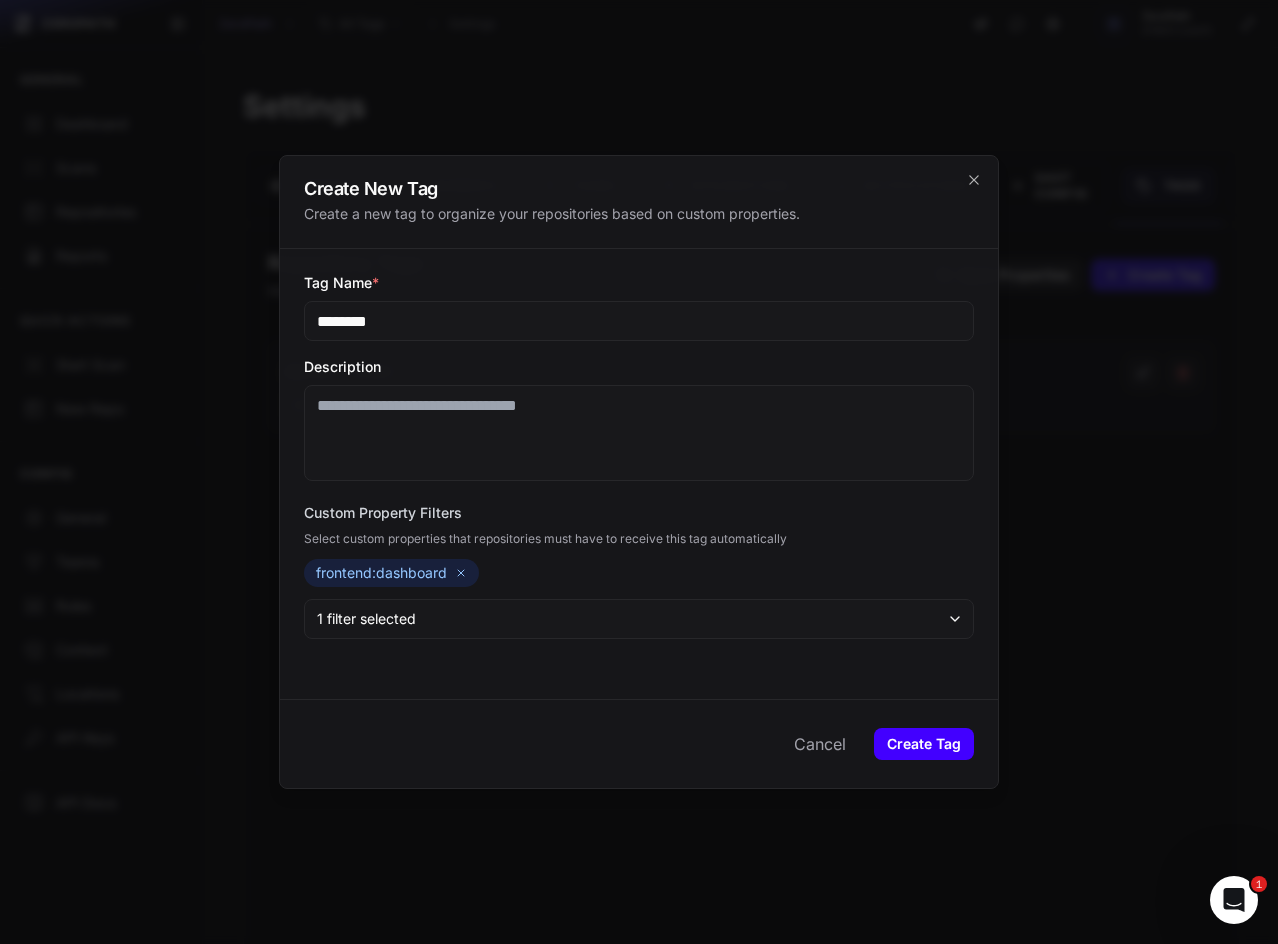 click on "Create Tag" at bounding box center (924, 744) 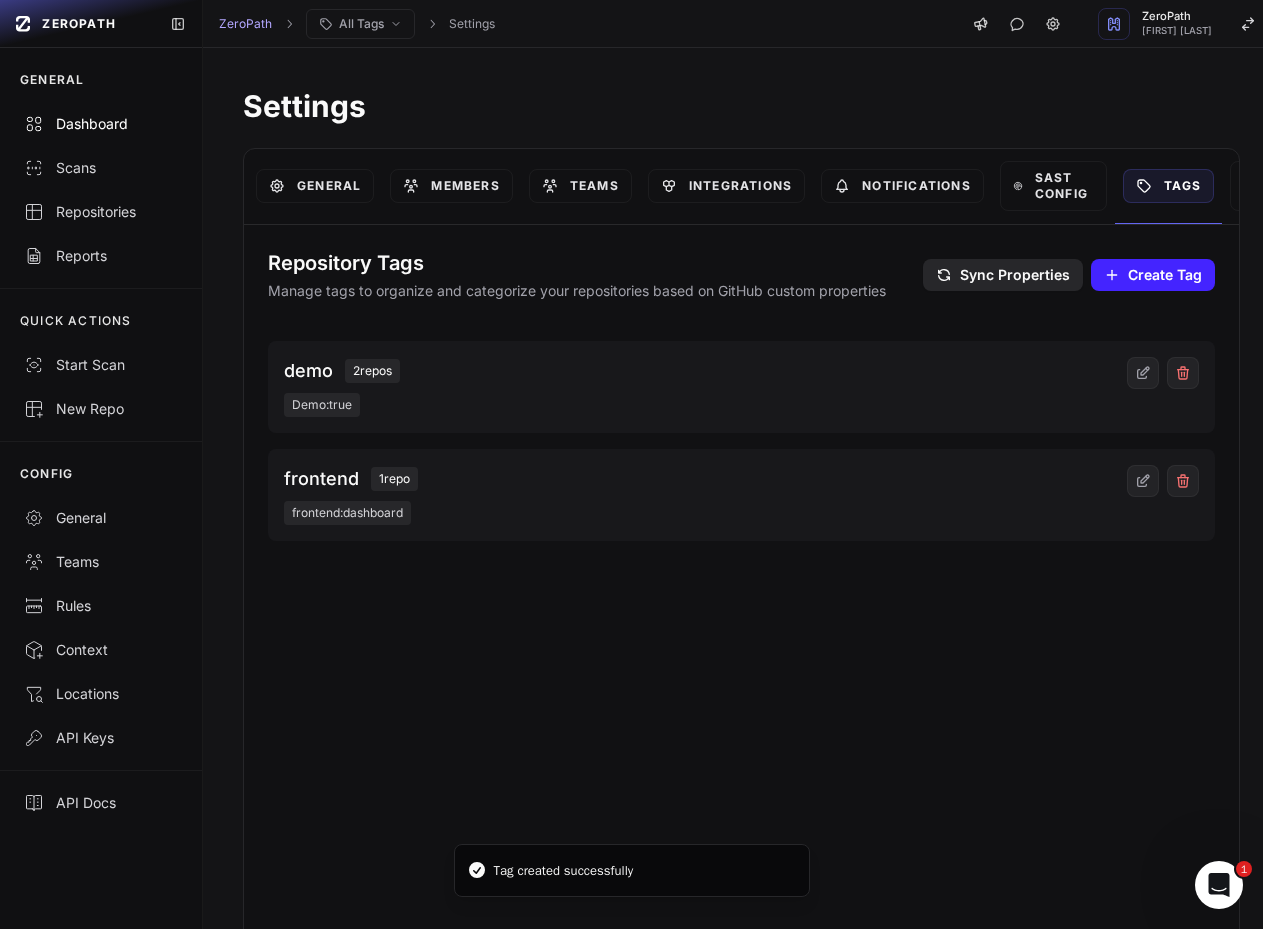 click on "Dashboard" at bounding box center (101, 124) 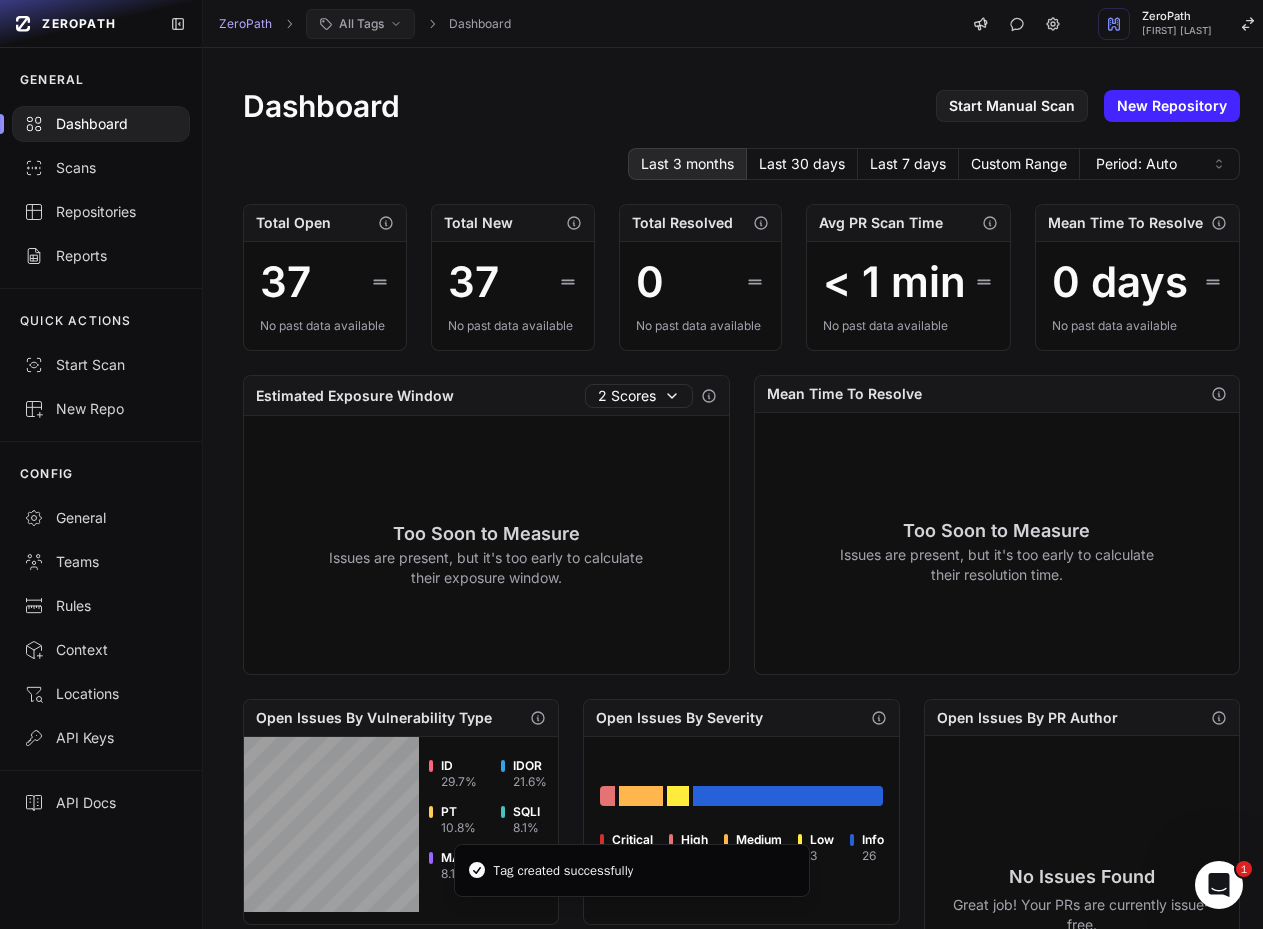 click on "All Tags" at bounding box center (361, 24) 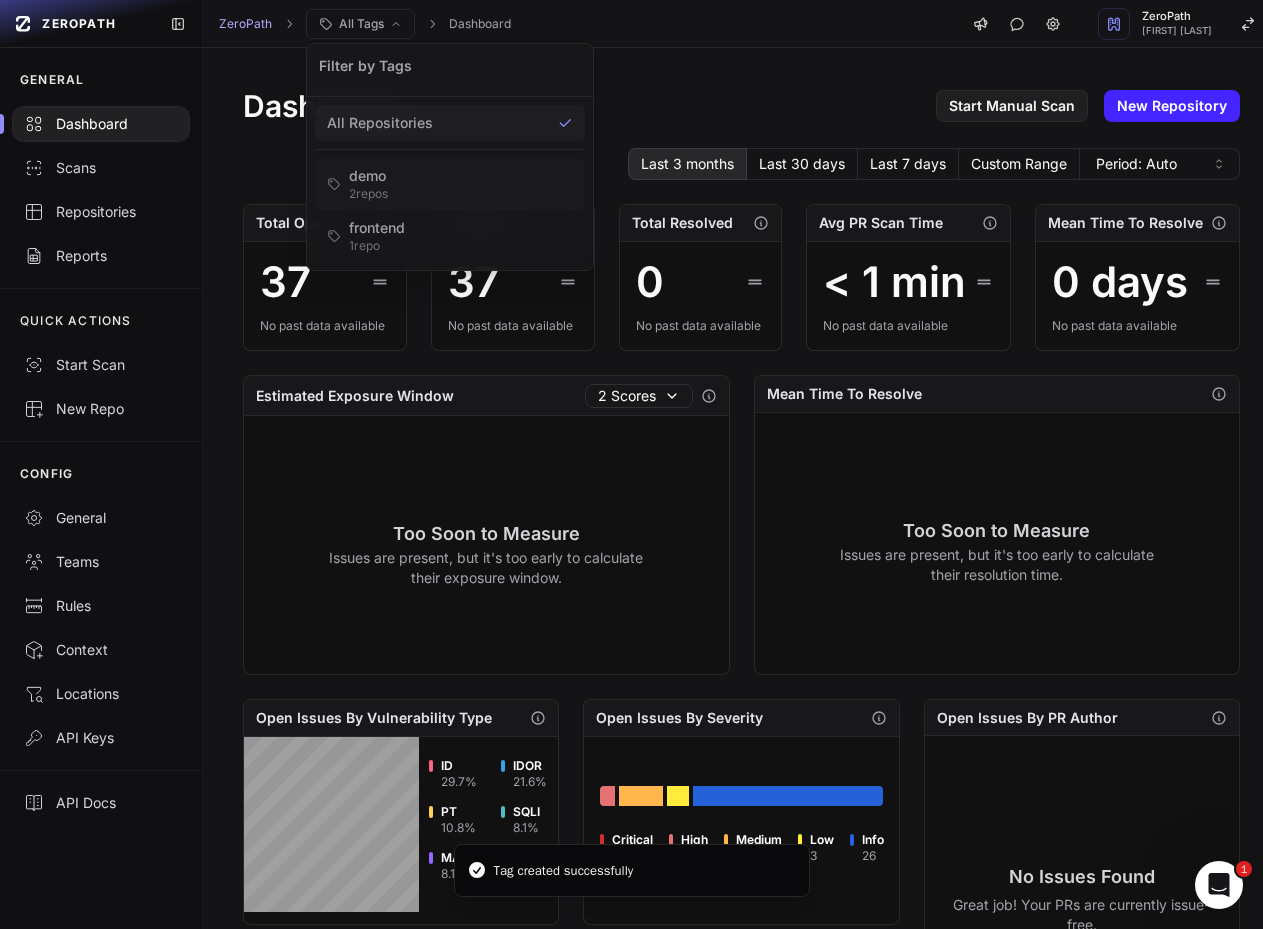 click on "2  repo s" at bounding box center (368, 194) 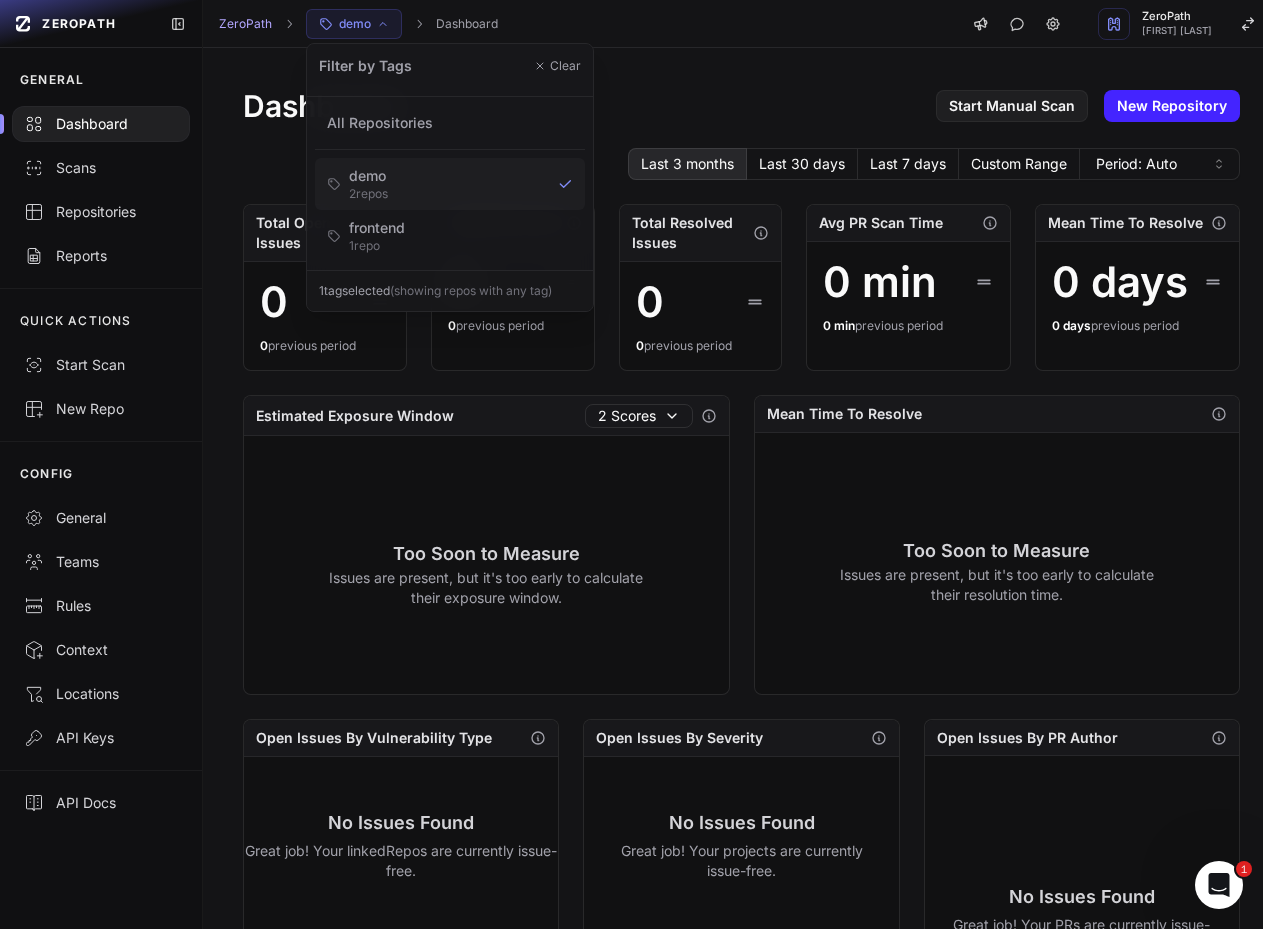 click on "2  repo s" at bounding box center [368, 194] 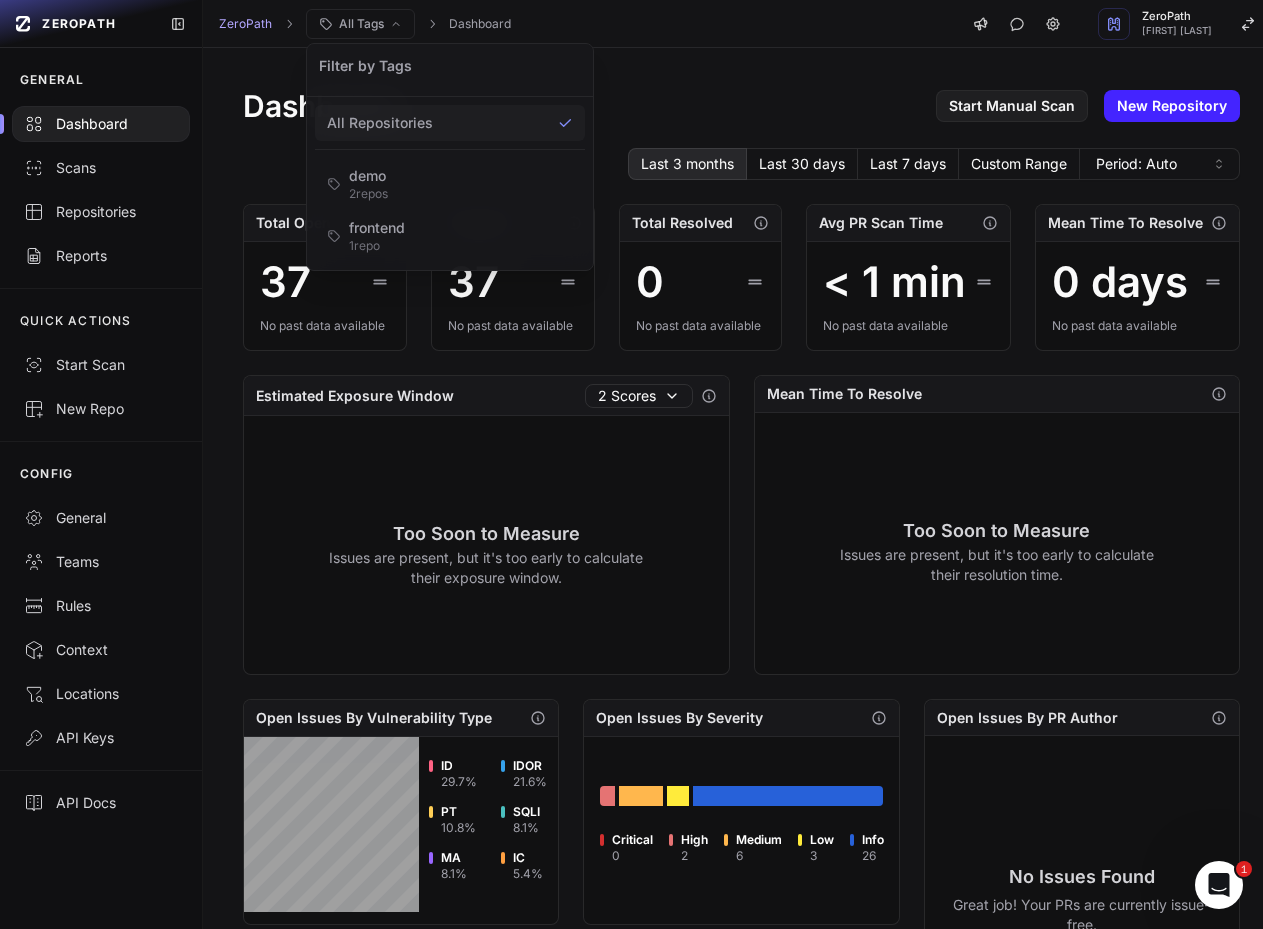 click on "Dashboard   Start Manual Scan     New Repository   Last 3 months   Last 30 days   Last 7 days   Custom Range   Period: Auto         Total Open       37     No past data available Total New       37     No past data available Total Resolved       0     No past data available Avg PR Scan Time       < 1 min     No past data available Mean Time To Resolve       0 days     No past data available   Estimated Exposure Window   2 Scores           Too Soon to Measure   Issues are present, but it's too early to calculate their exposure window.   Mean Time To Resolve       Too Soon to Measure   Issues are present, but it's too early to calculate their resolution time.   Open Issues By Vulnerability Type           ID   29.7 %     IDOR   21.6 %     PT   10.8 %     SQLI   8.1 %     MA   8.1 %     IC   5.4 %     MA   5.4 %     Other   10.8 %     Open Issues By Severity                           Critical   0     High   2     Medium   6     Low   3     Info   26     Most Critical Resolved Issues       No Resolved Issues Found" at bounding box center [741, 768] 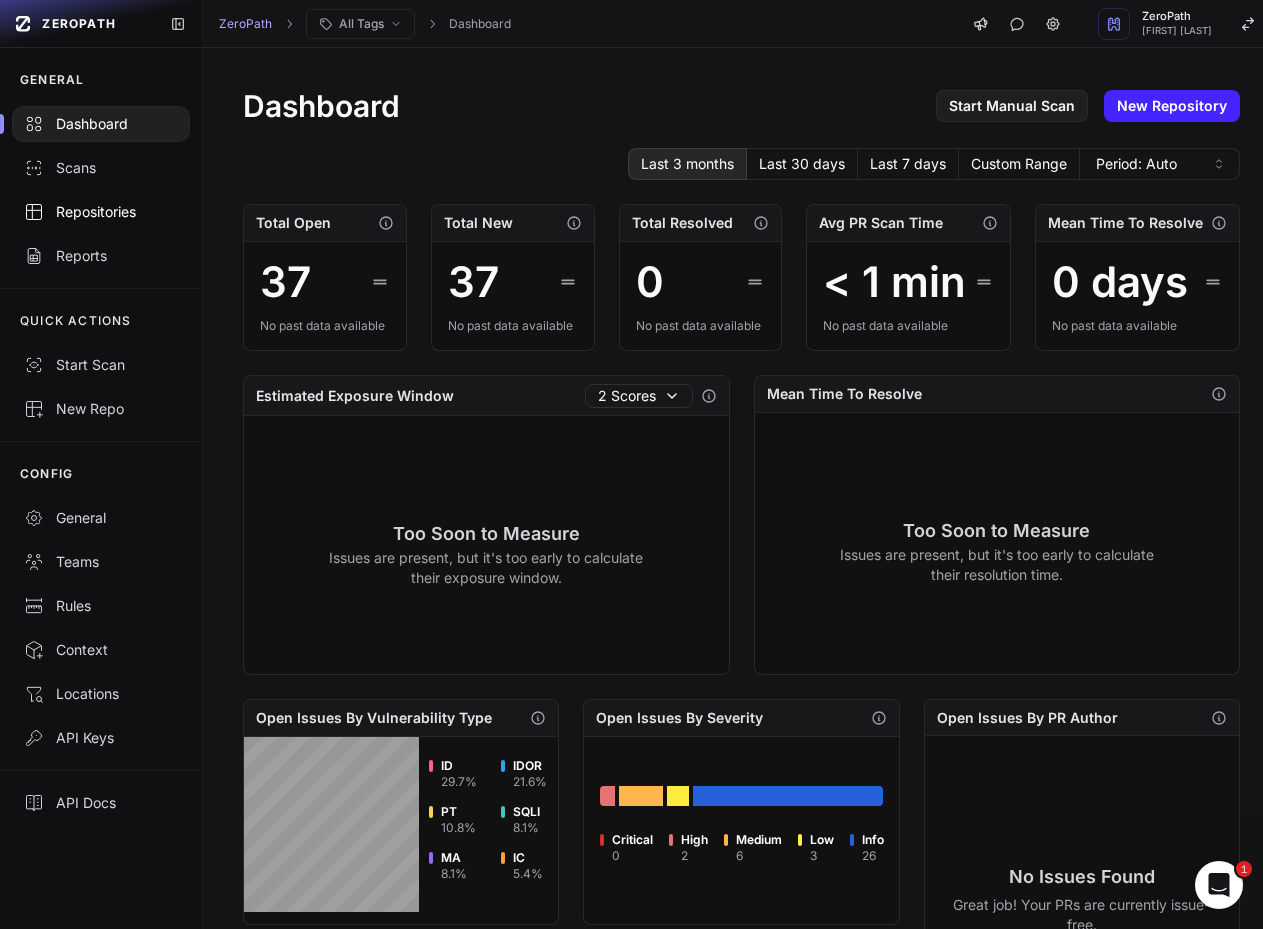 click on "Repositories" at bounding box center [101, 212] 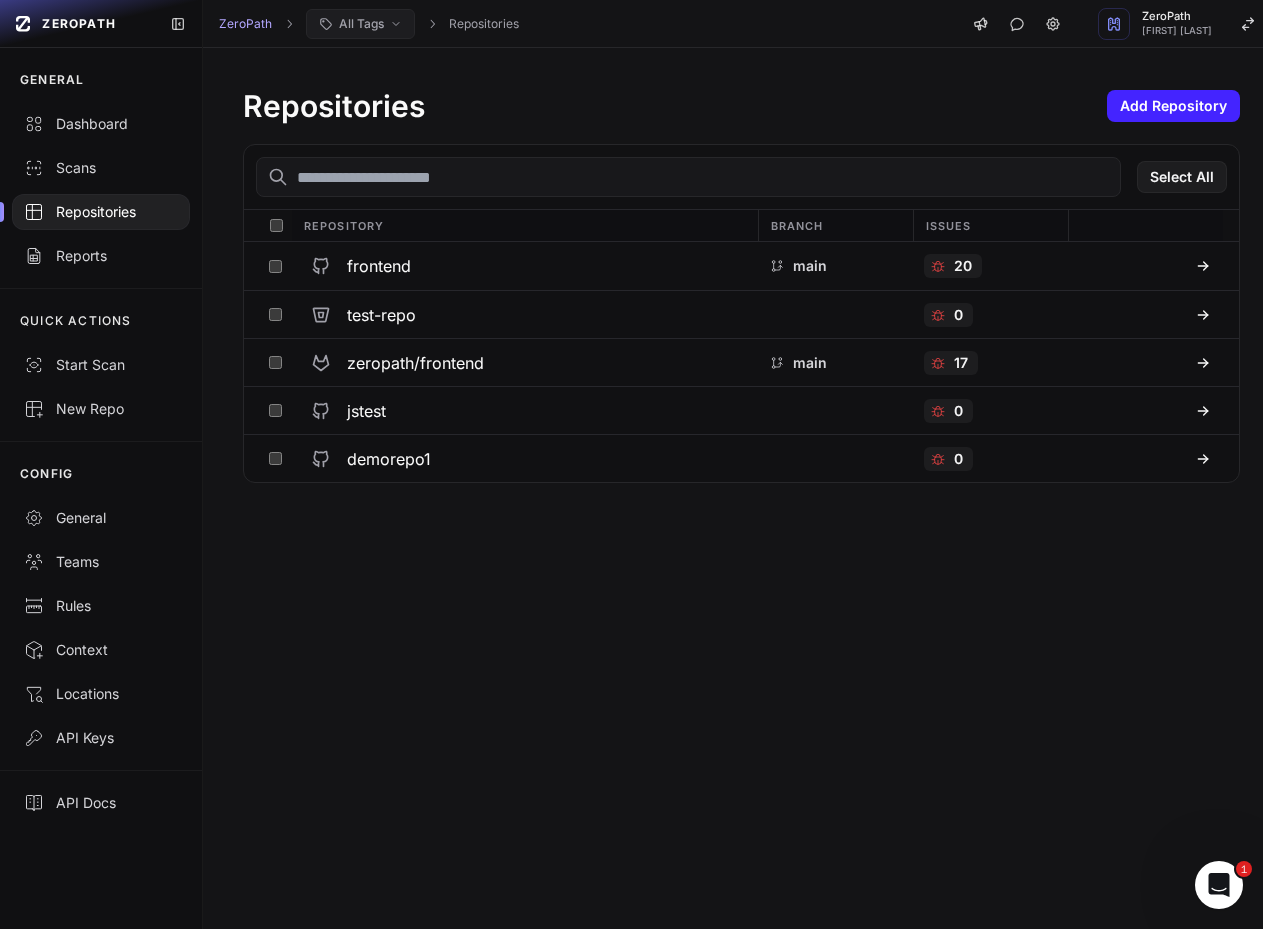 click on "All Tags" at bounding box center (361, 24) 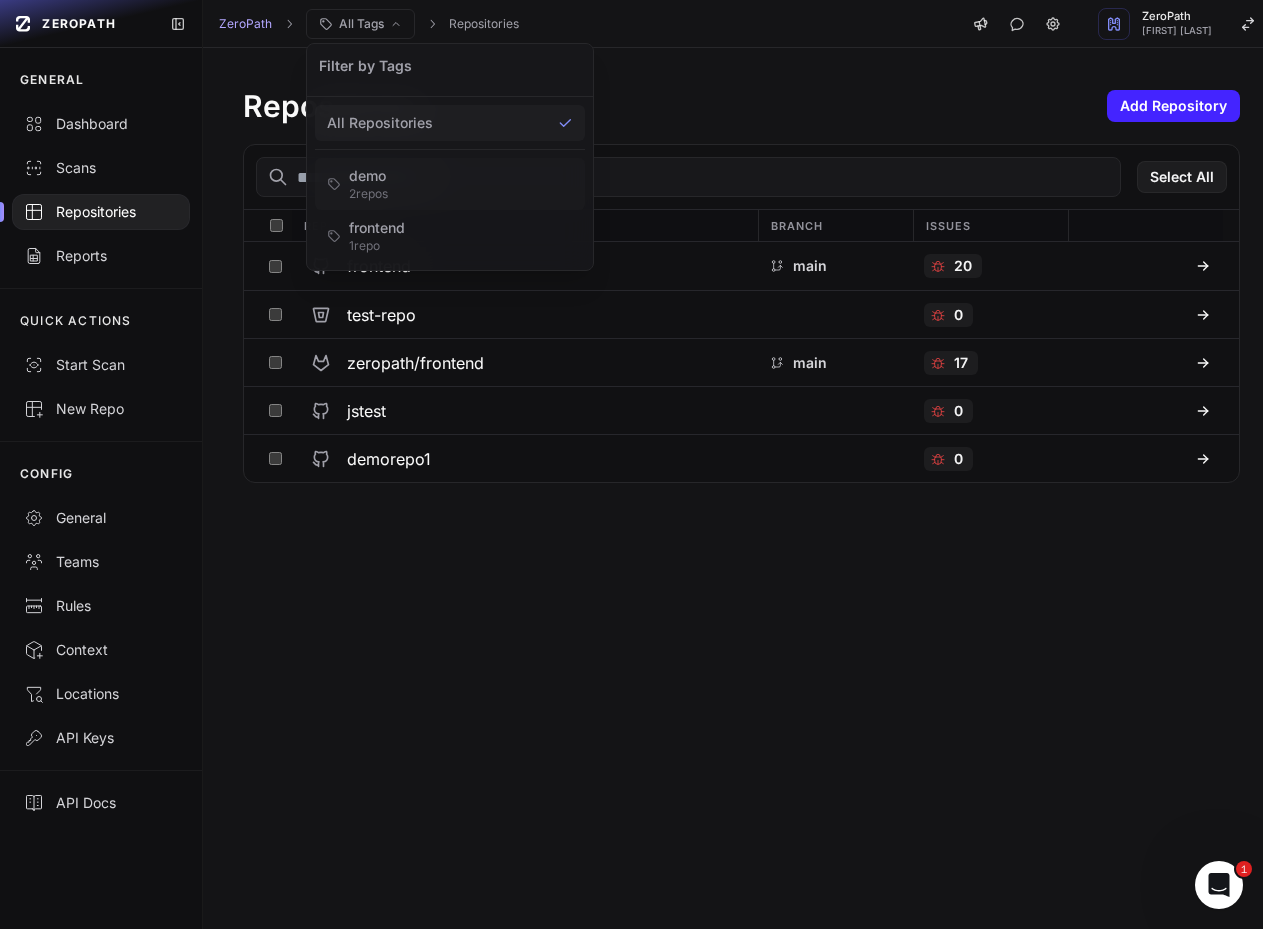click on "demo   2  repo s" at bounding box center [450, 184] 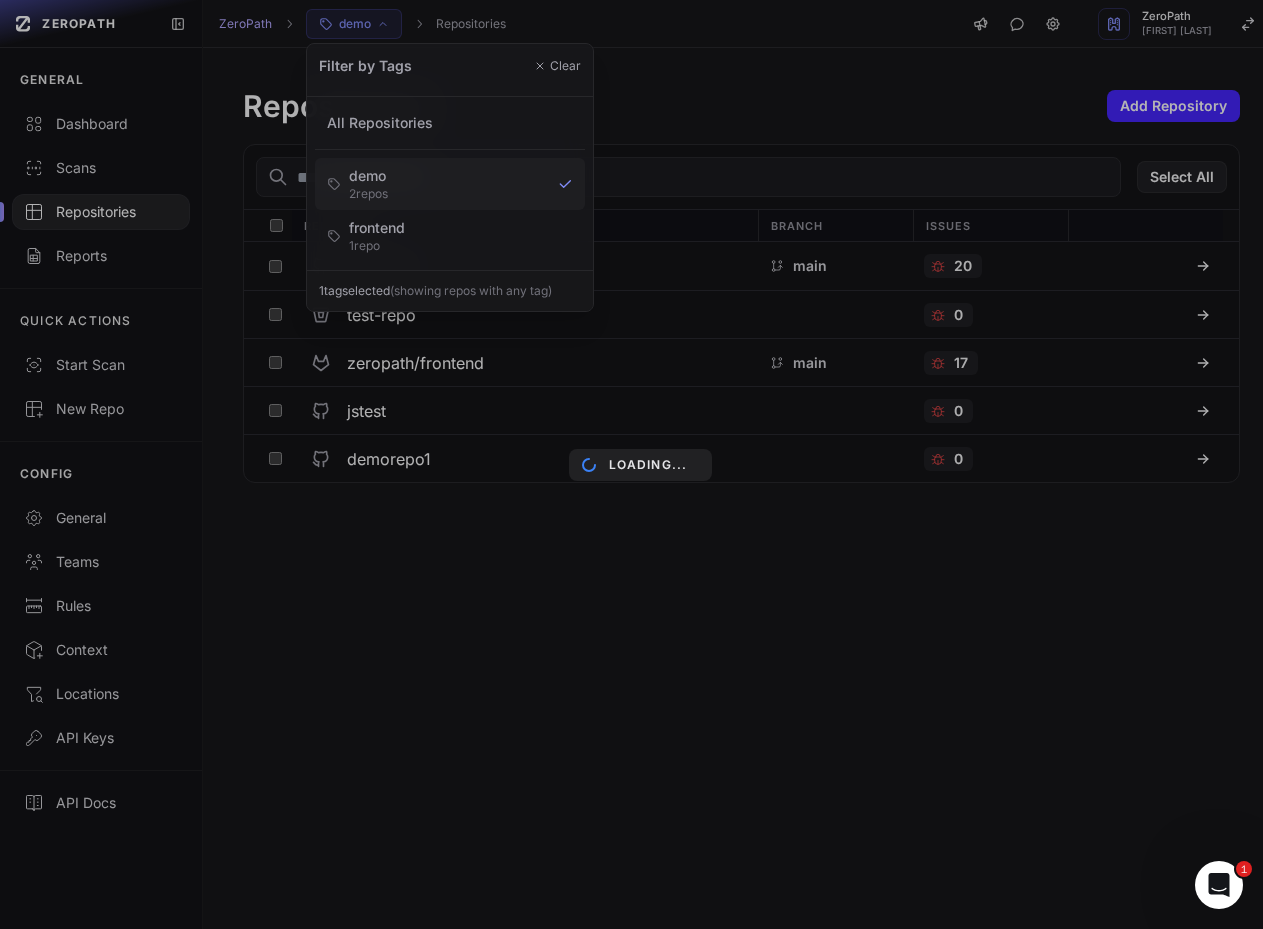 click on "Loading..." at bounding box center (640, 464) 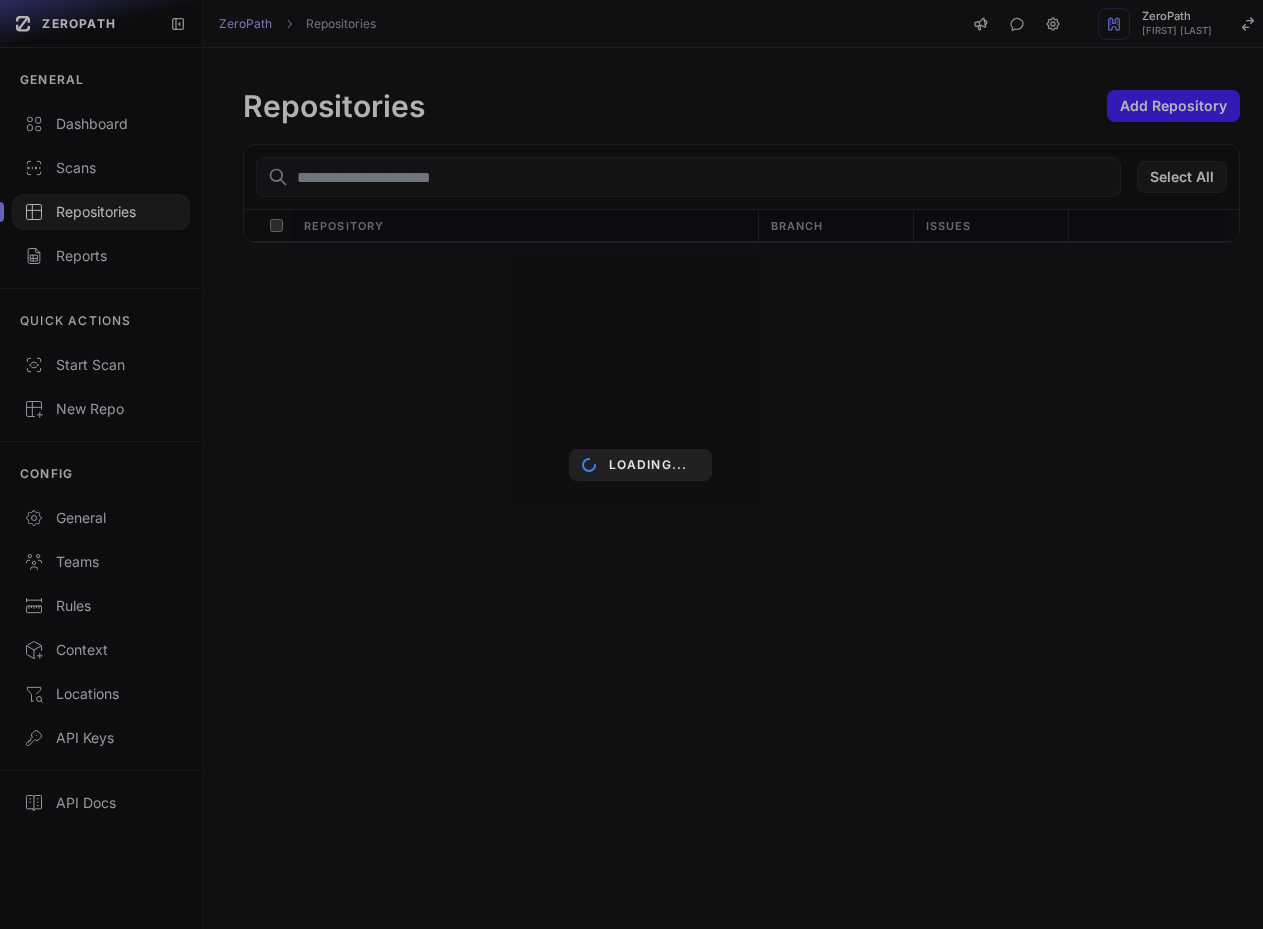 scroll, scrollTop: 0, scrollLeft: 0, axis: both 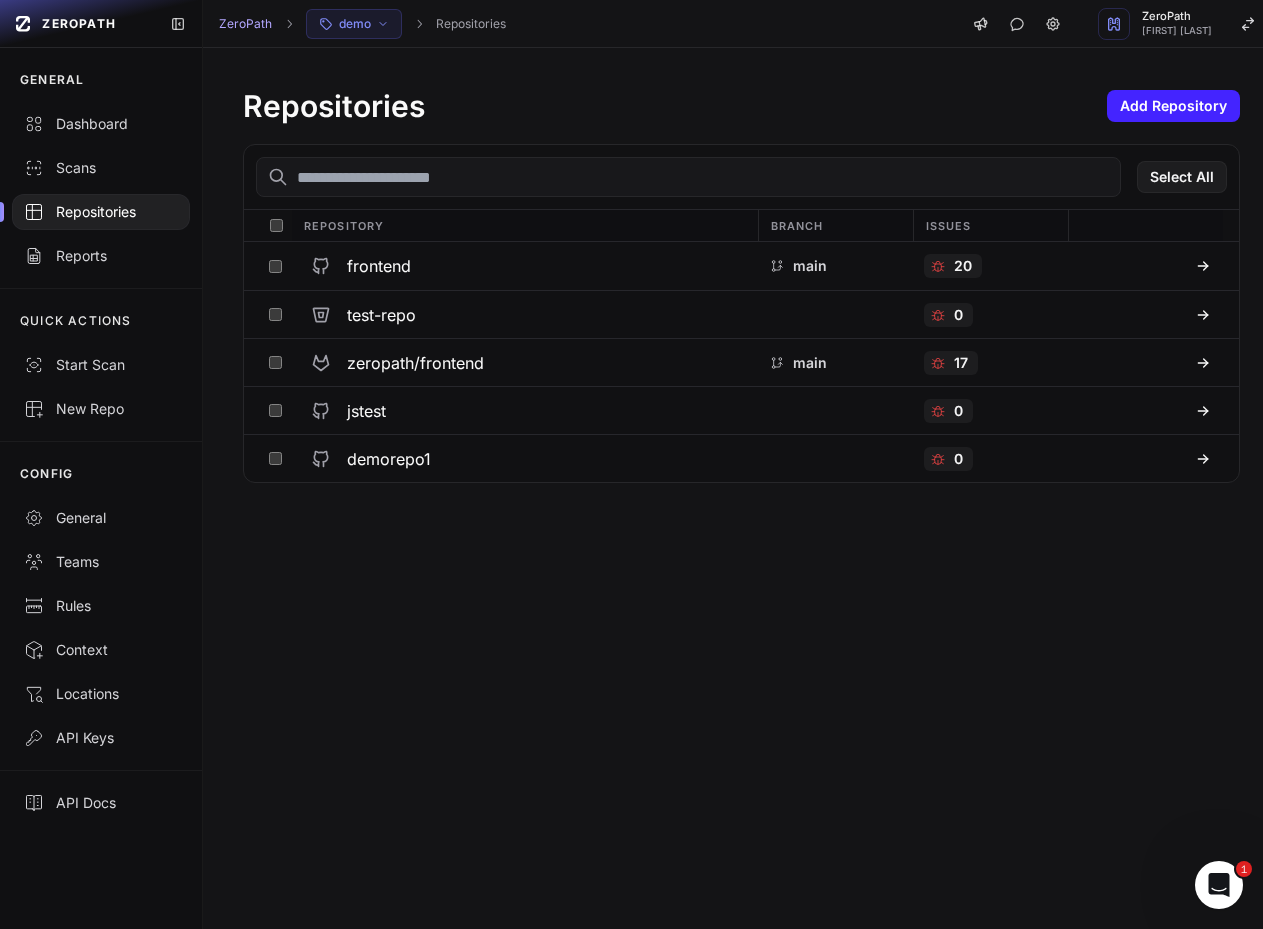 click on "demo" at bounding box center (355, 24) 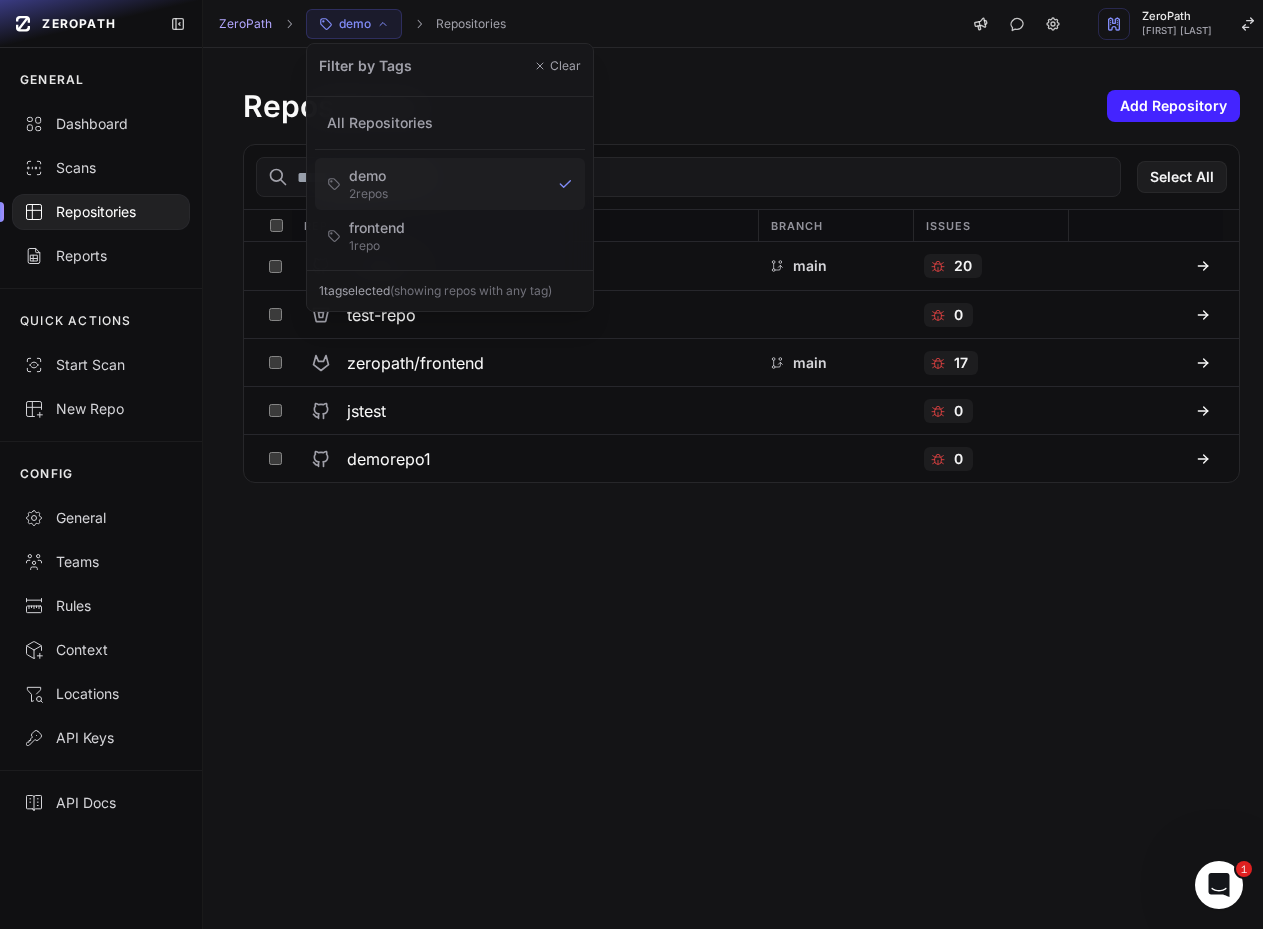 click on "demo   2  repo s" at bounding box center [450, 184] 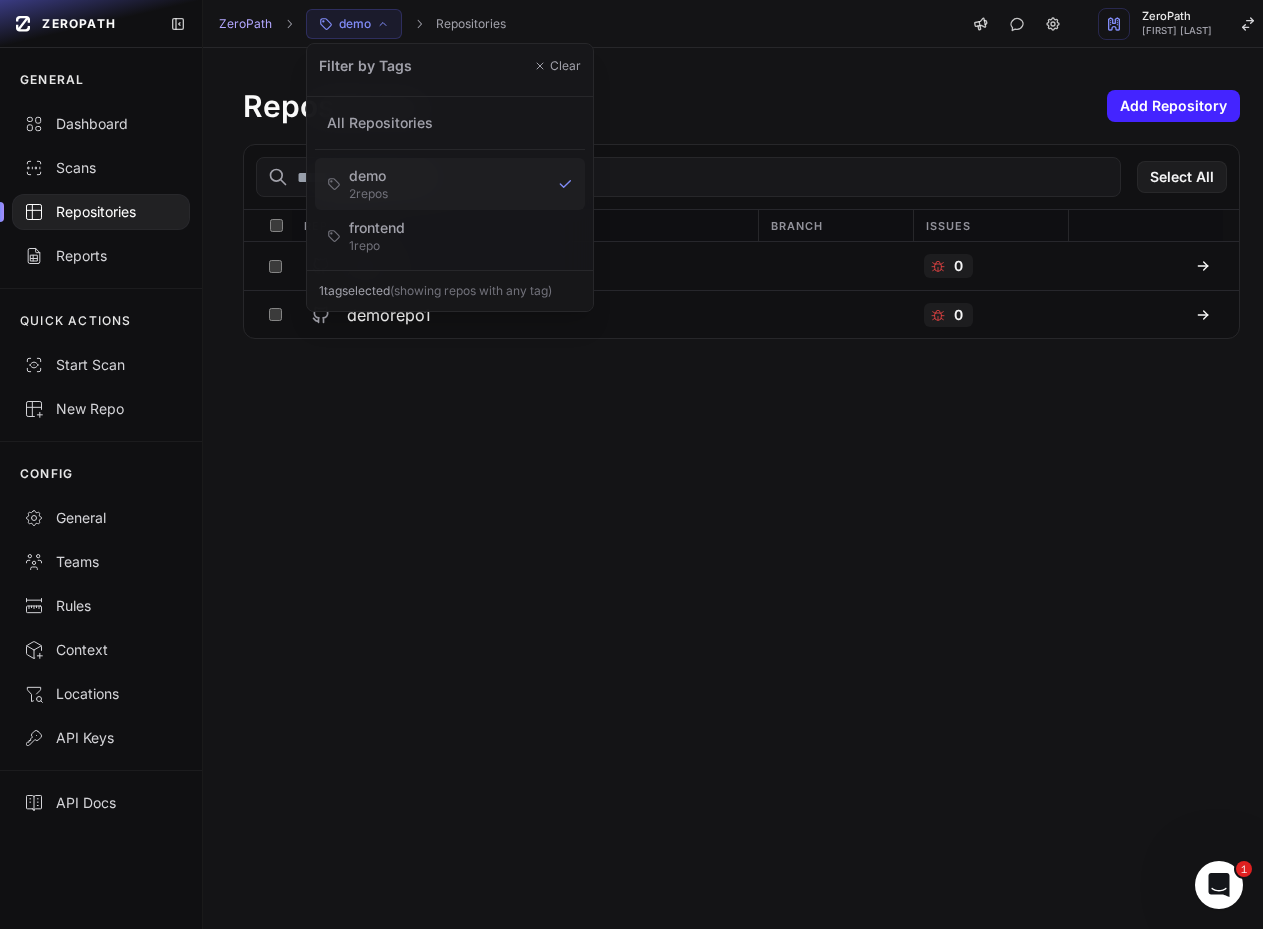 click on "Repositories   Add Repository           Select All           Repository     Branch     Issues               jstest         0             demorepo1         0" at bounding box center (741, 213) 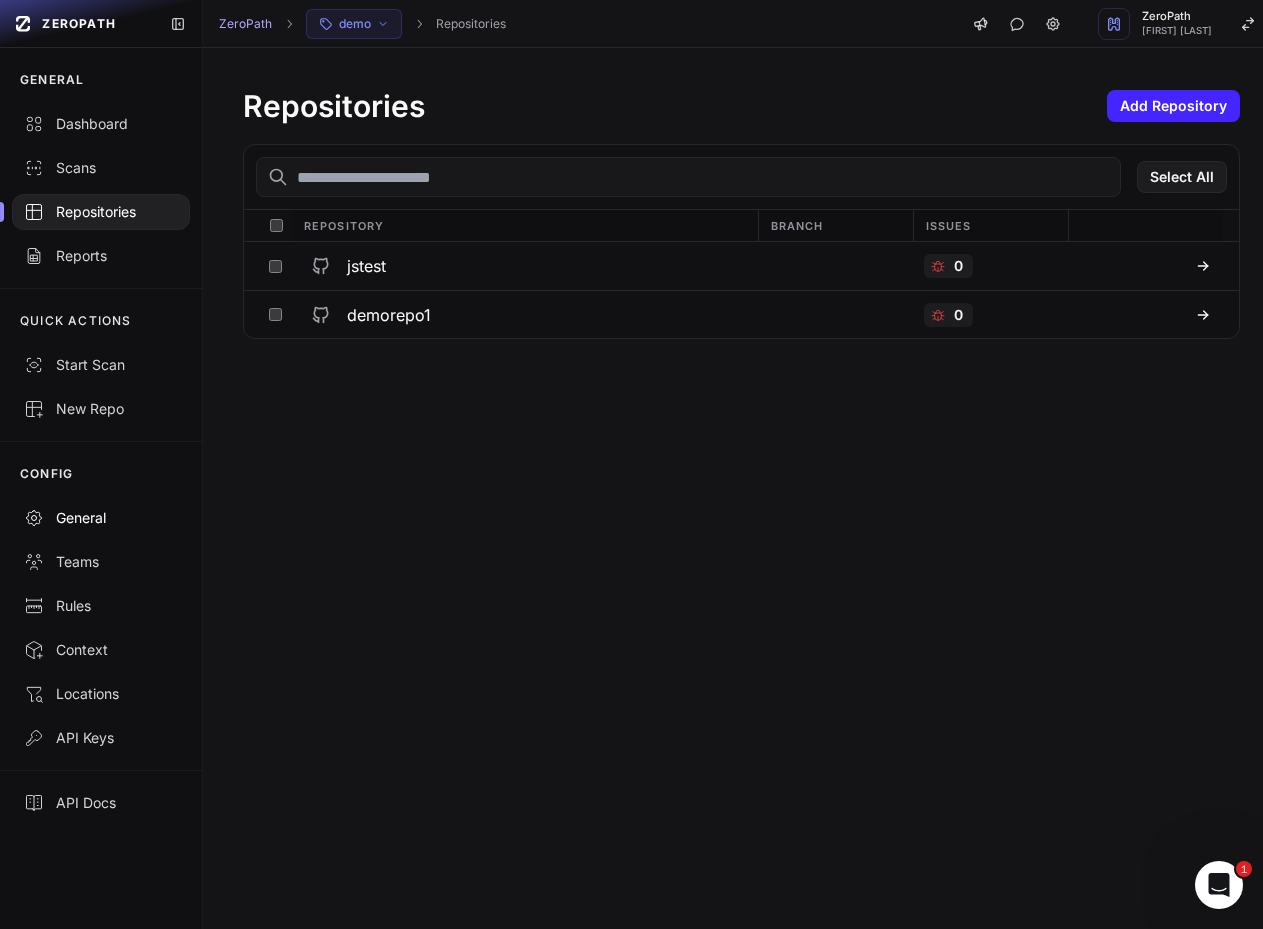 click on "General" at bounding box center [101, 518] 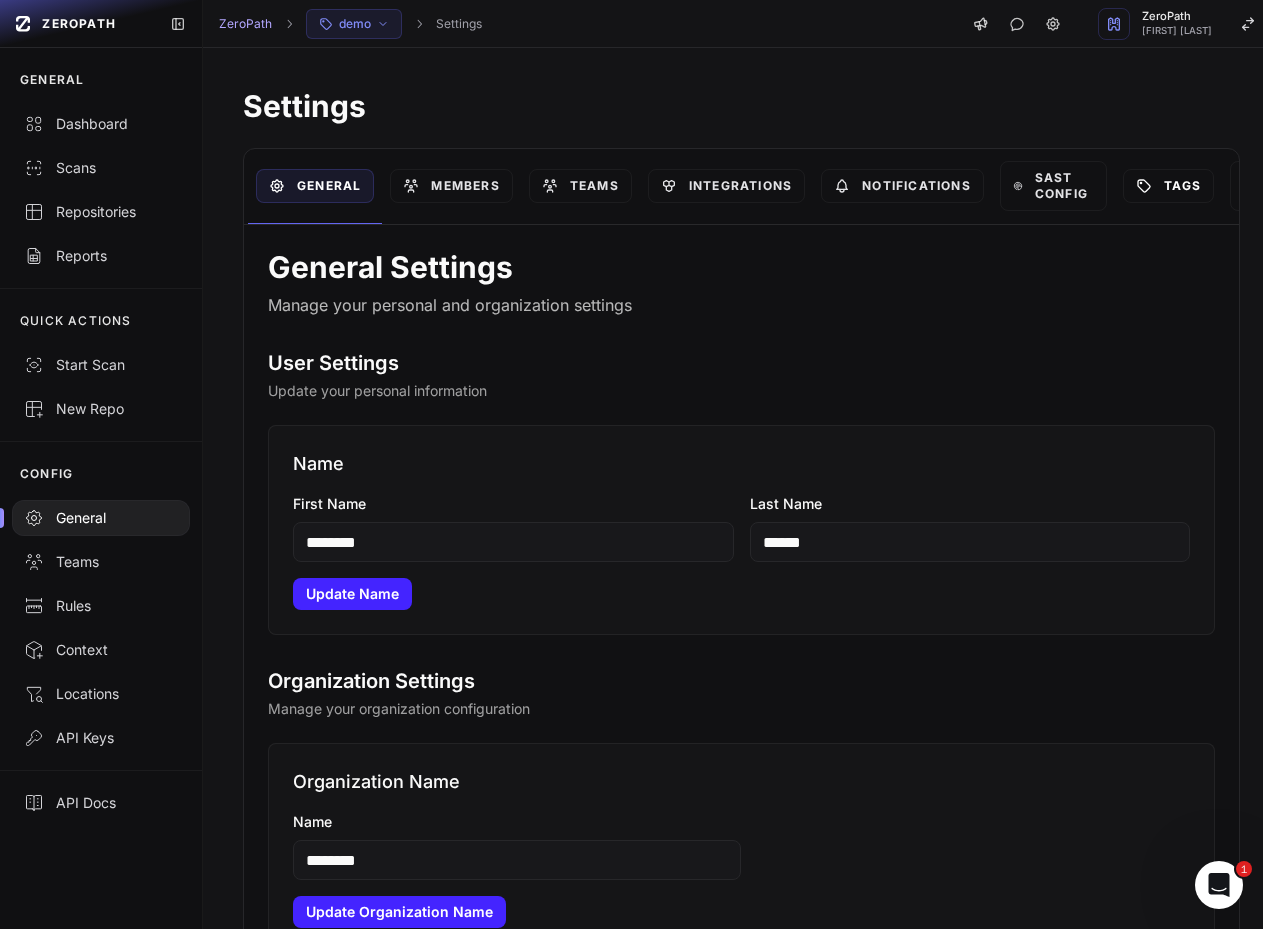 click on "Tags" at bounding box center [1168, 186] 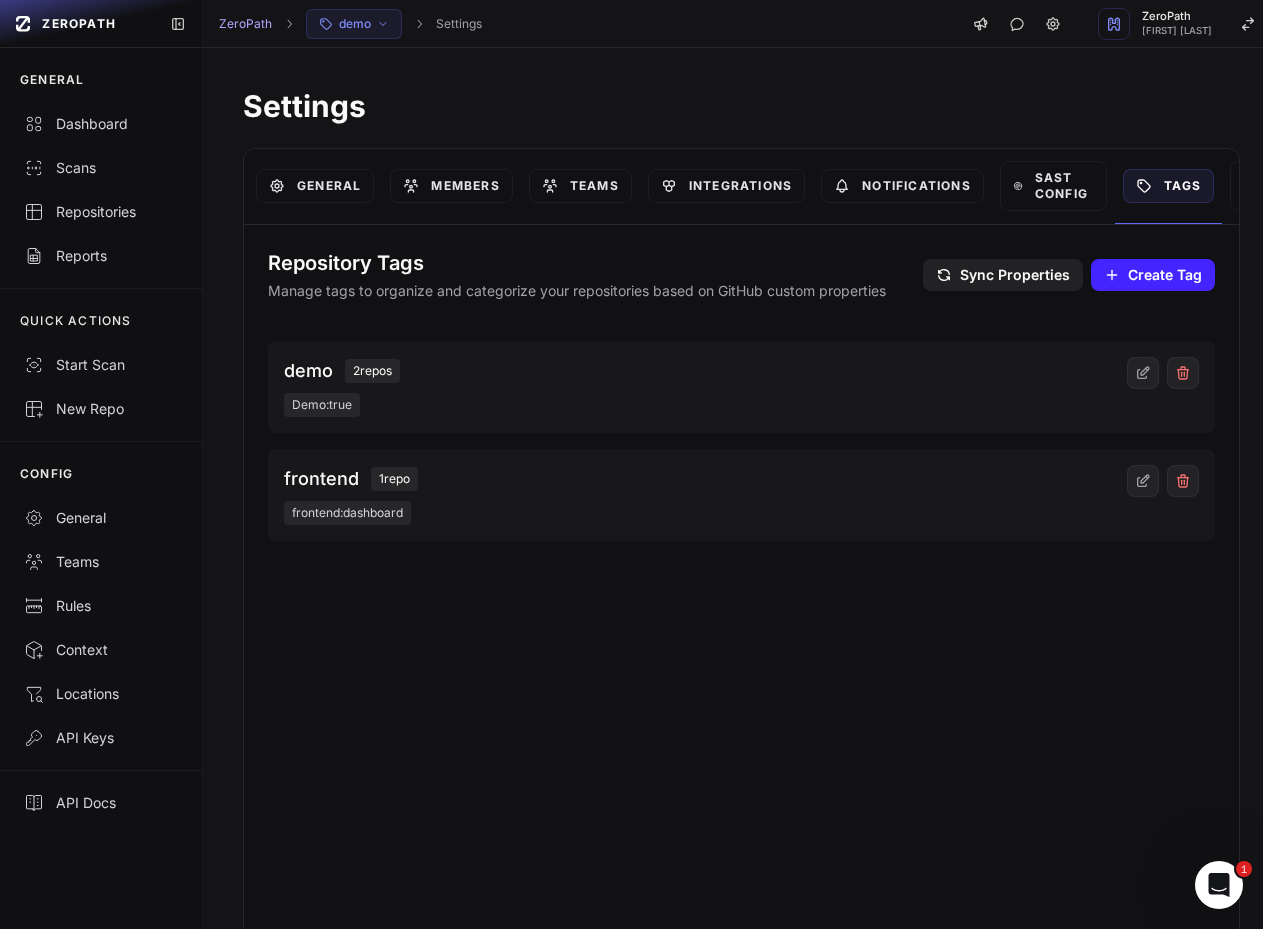 click on "Sync Properties" at bounding box center [1015, 275] 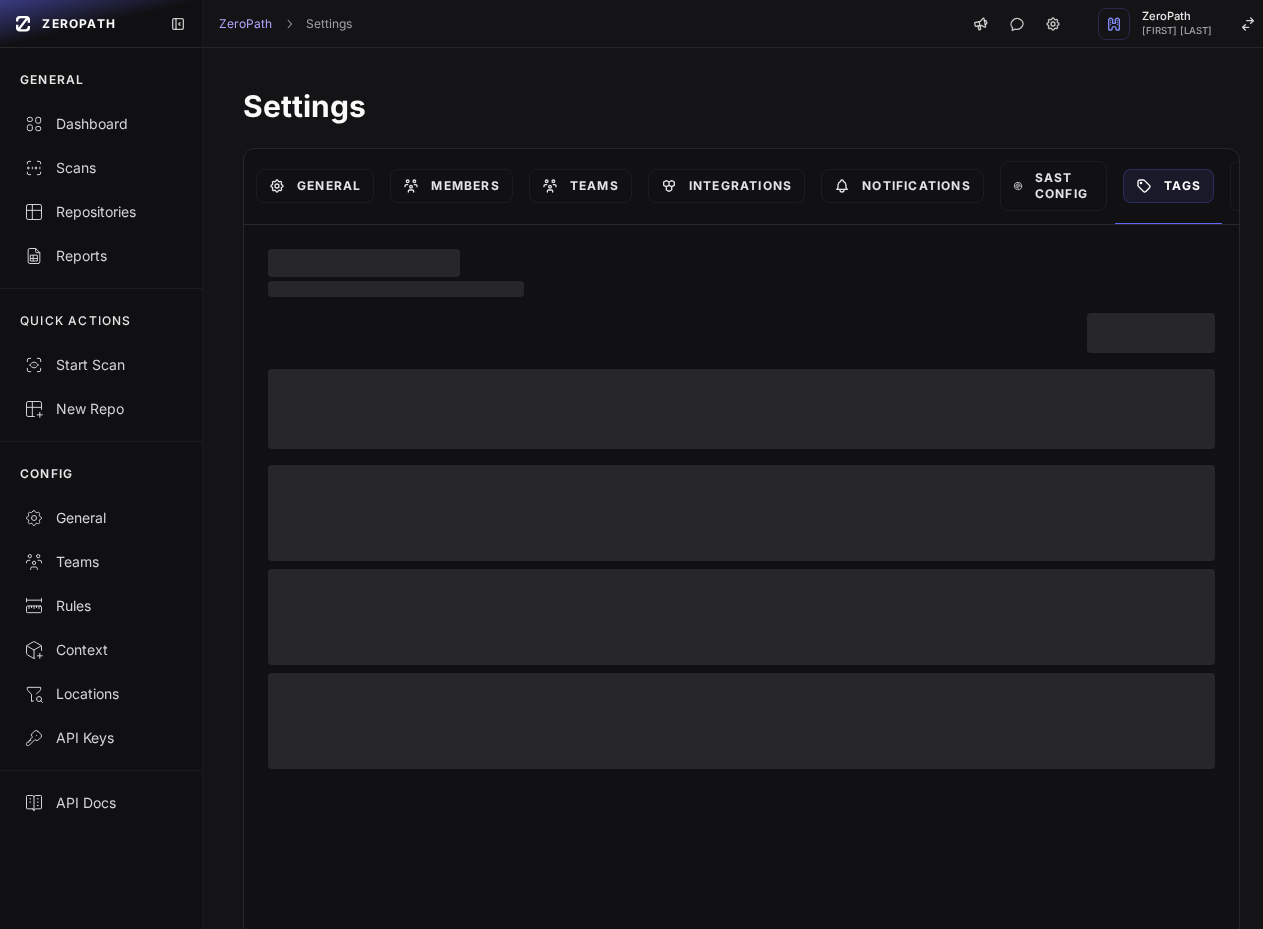 scroll, scrollTop: 0, scrollLeft: 0, axis: both 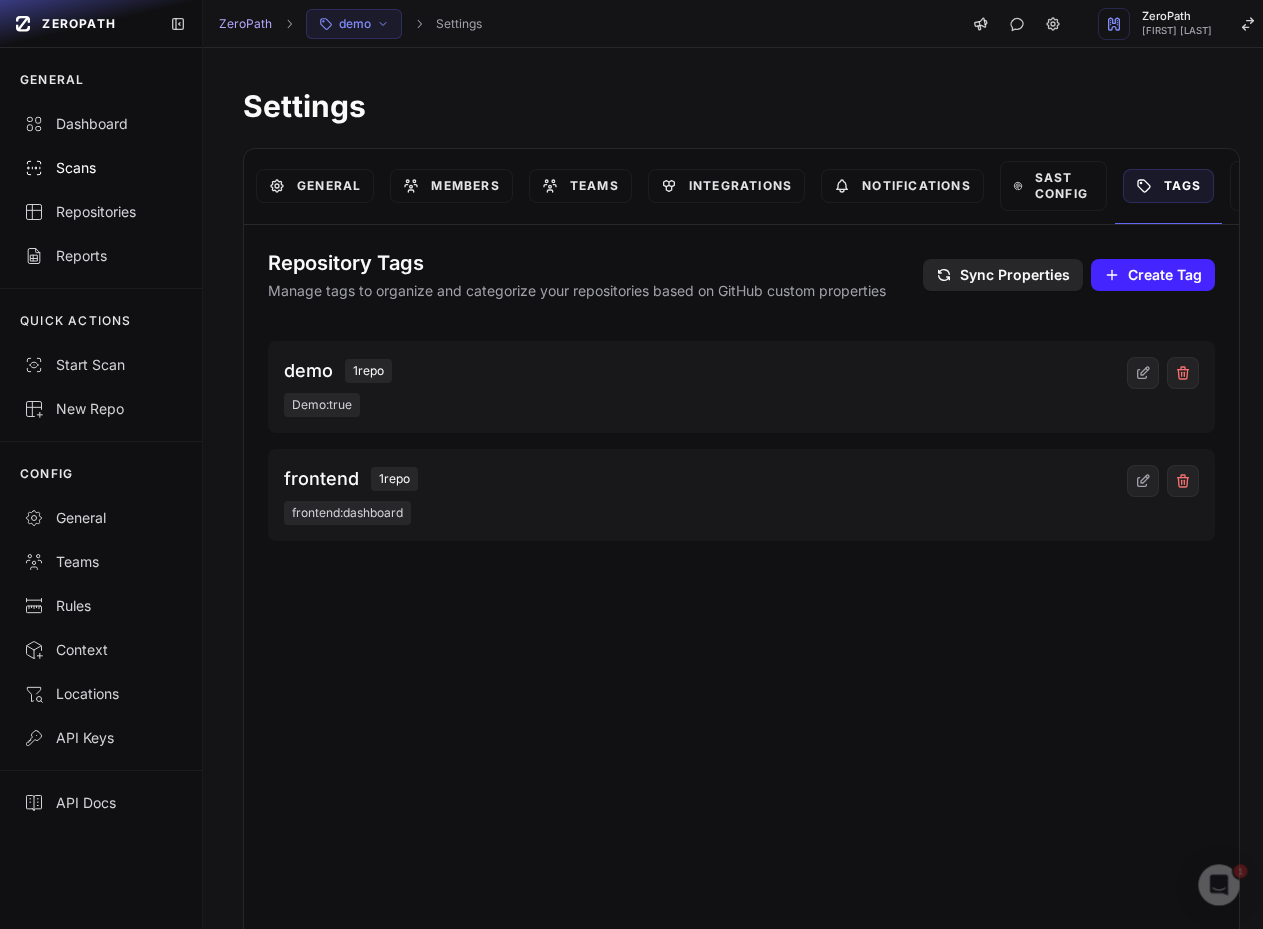 click on "Scans" at bounding box center [101, 168] 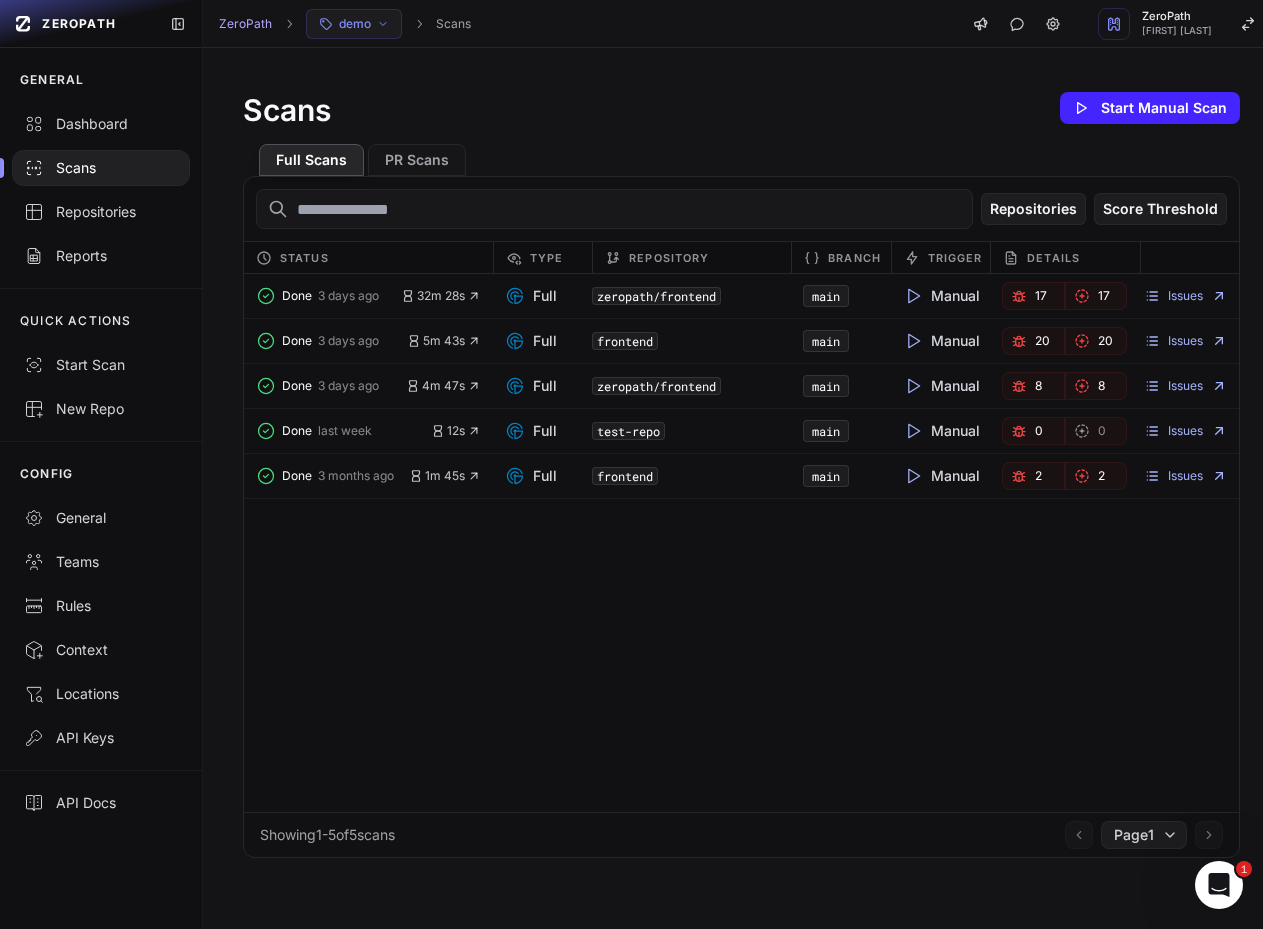 click 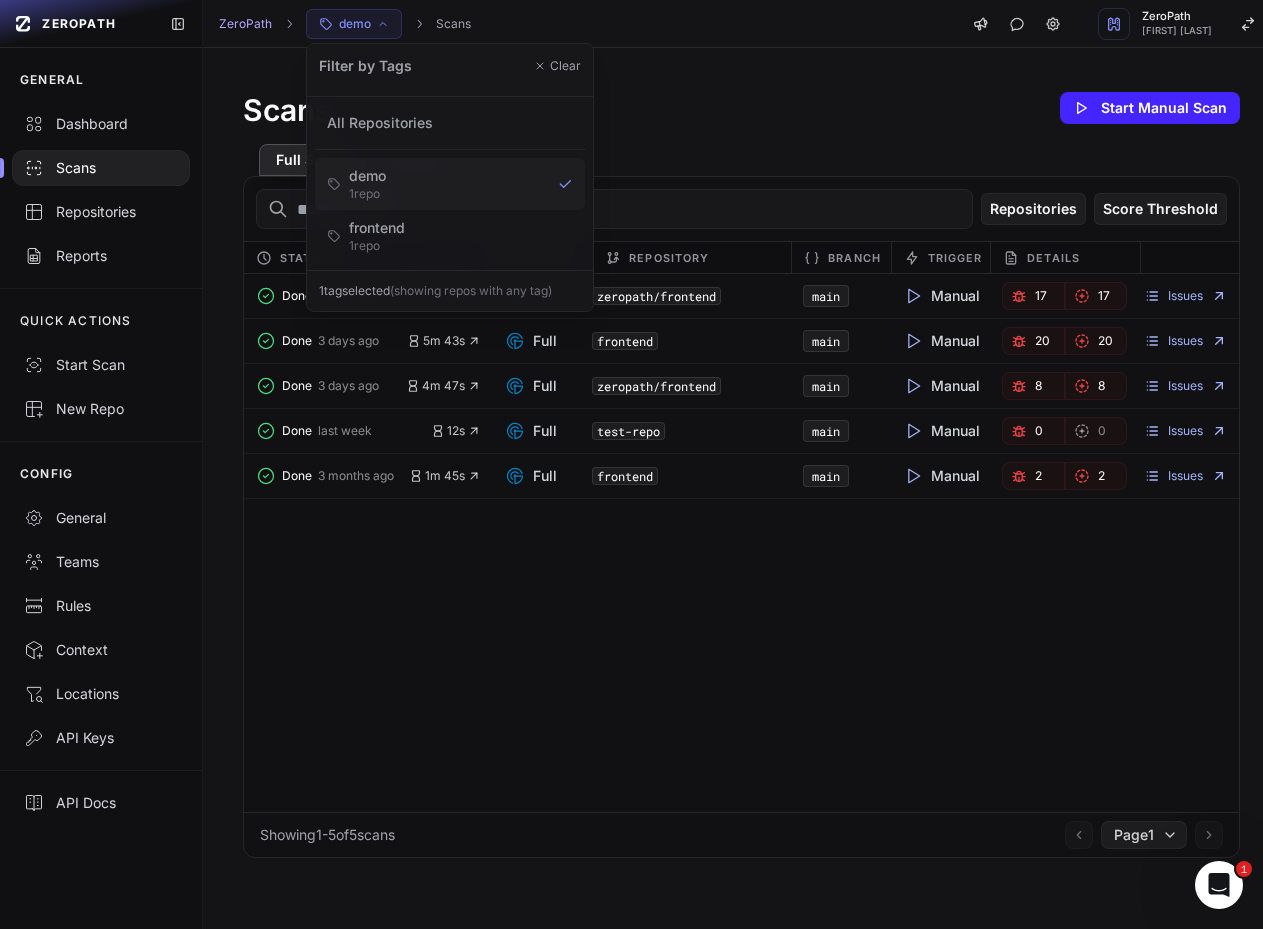 click on "demo   1  repo" at bounding box center [450, 184] 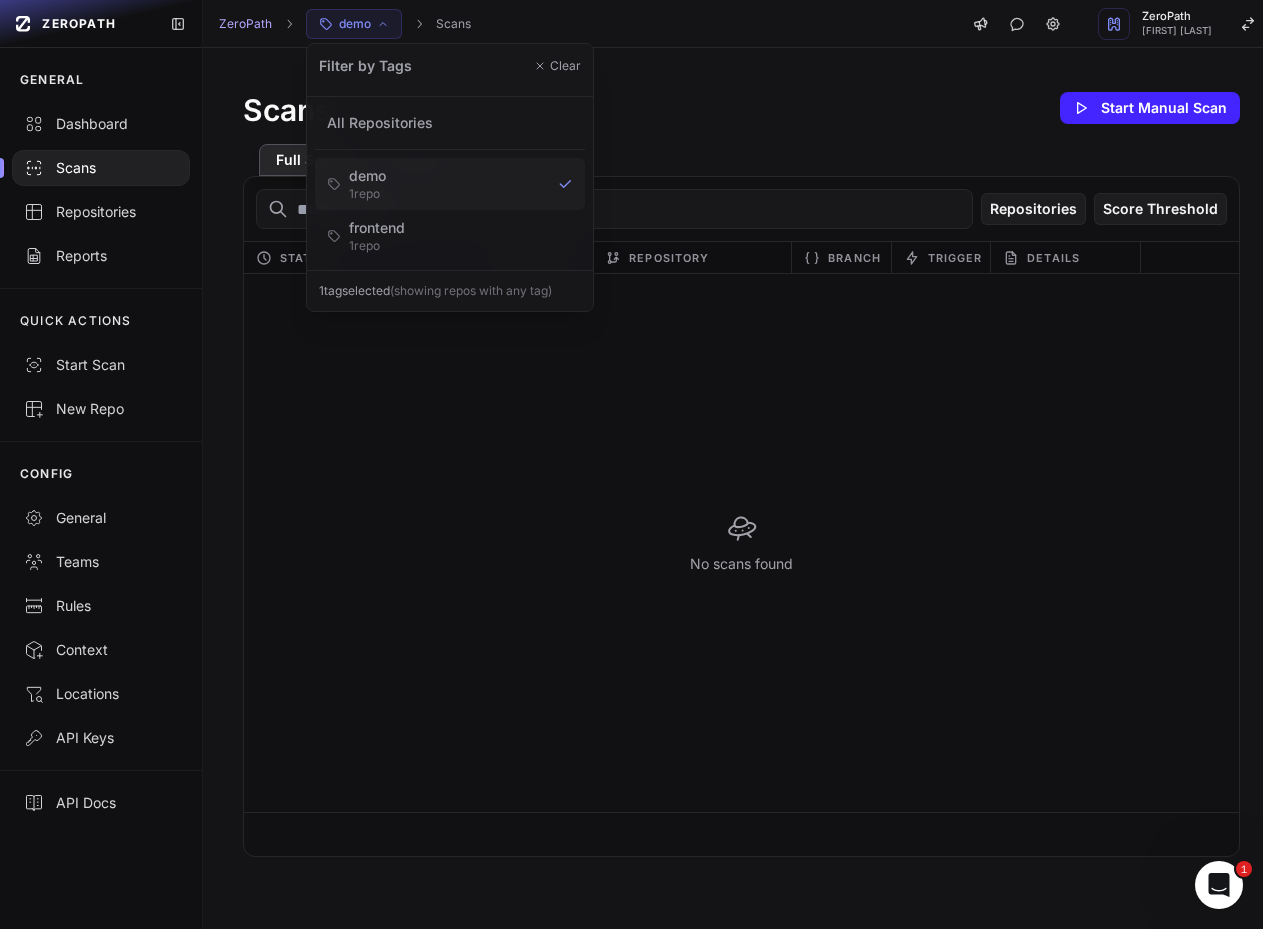 click on "Full Scans   PR Scans" at bounding box center [741, 152] 